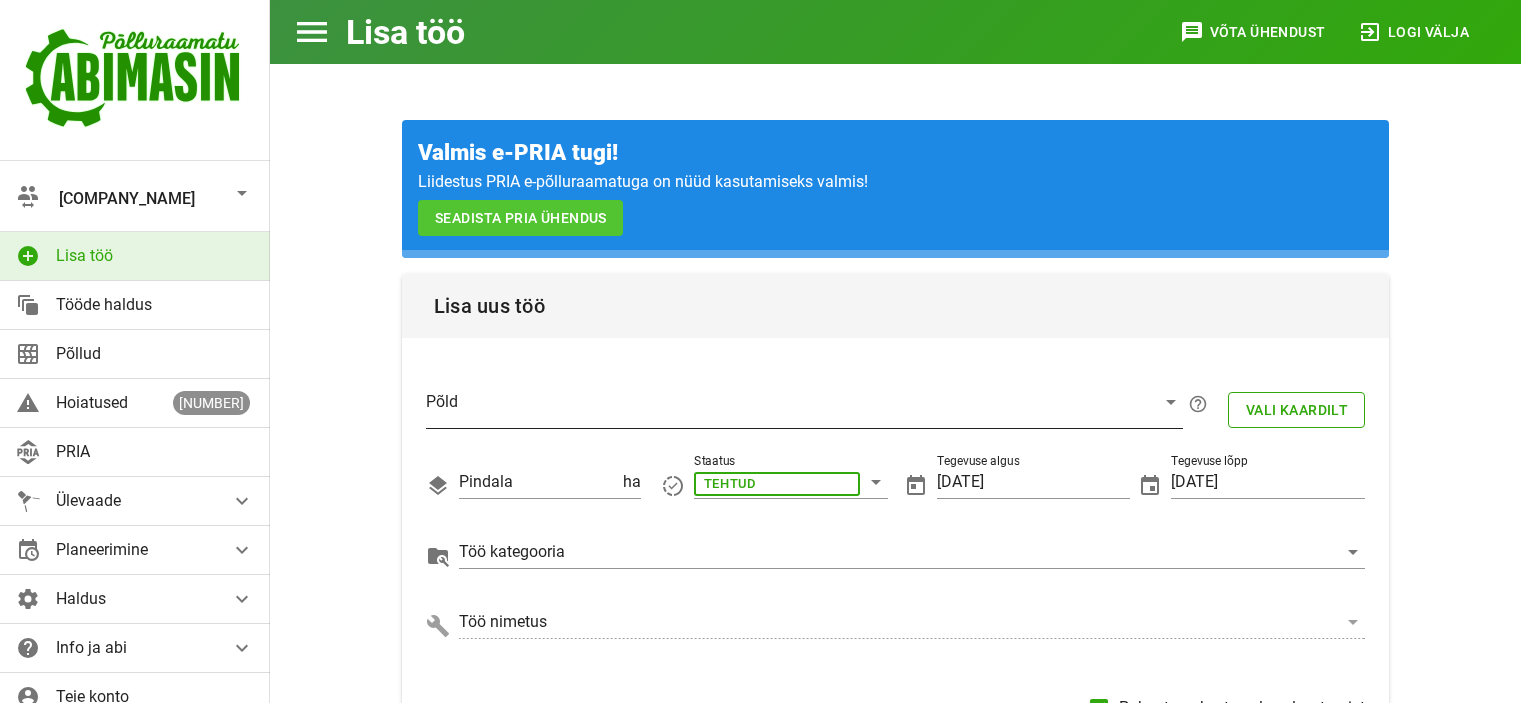 scroll, scrollTop: 0, scrollLeft: 0, axis: both 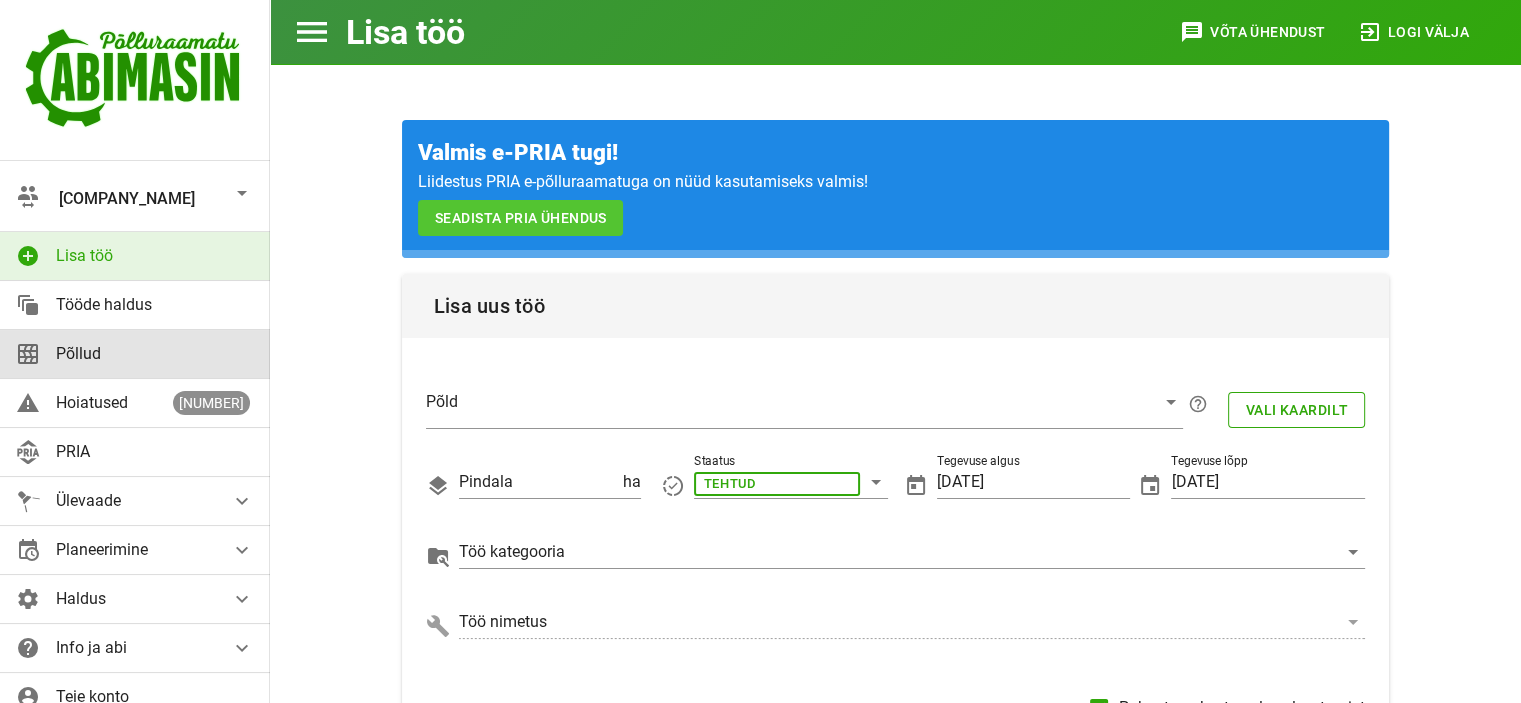 click on "Põllud" at bounding box center [155, 353] 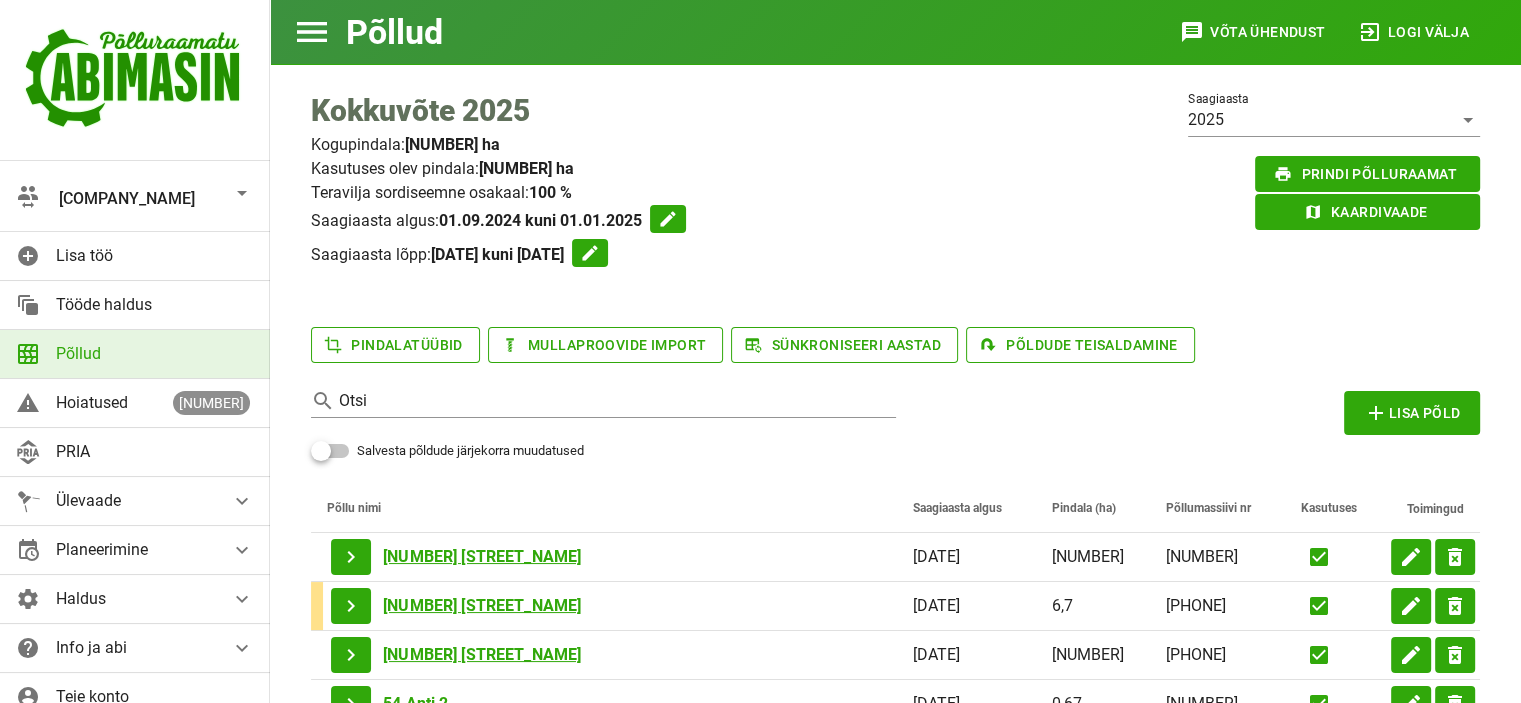 drag, startPoint x: 1518, startPoint y: 245, endPoint x: 1519, endPoint y: 302, distance: 57.00877 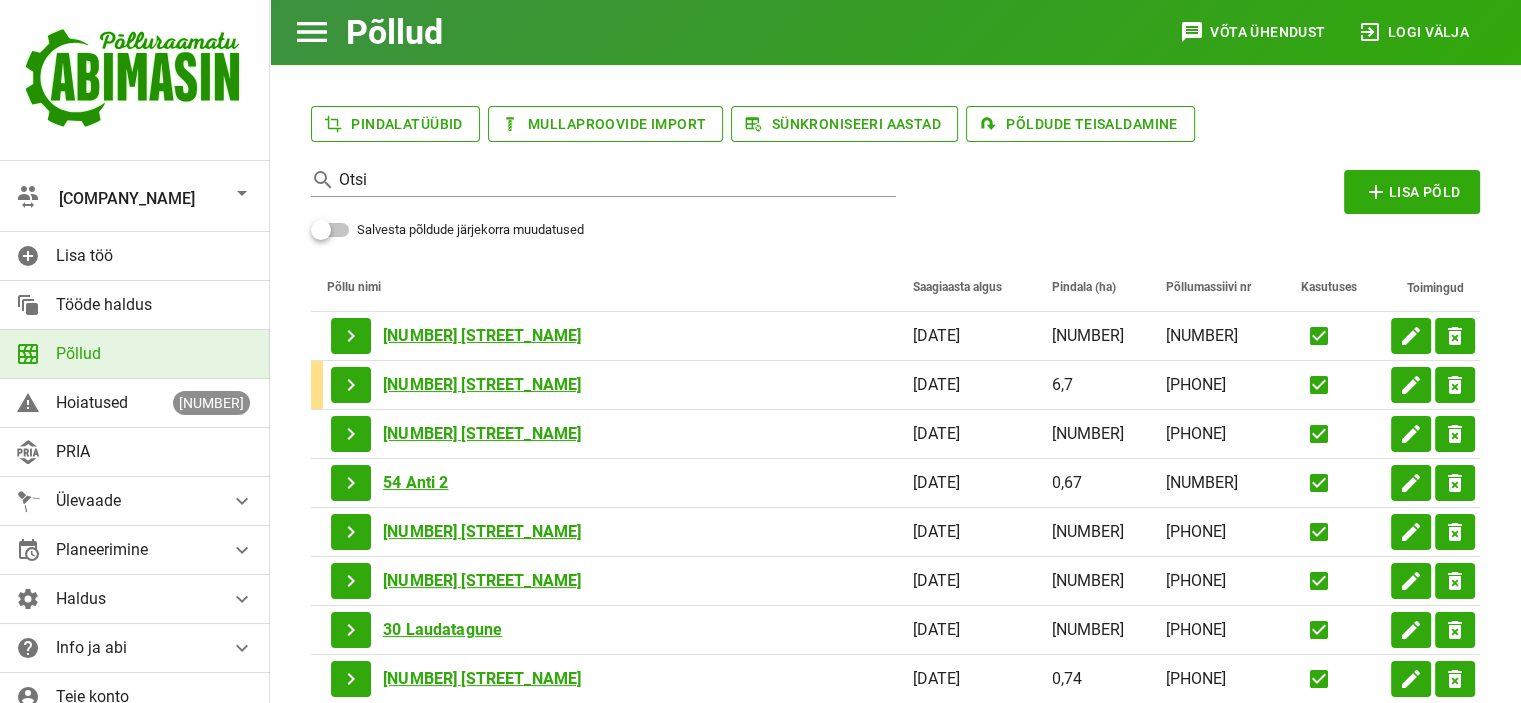 scroll, scrollTop: 224, scrollLeft: 0, axis: vertical 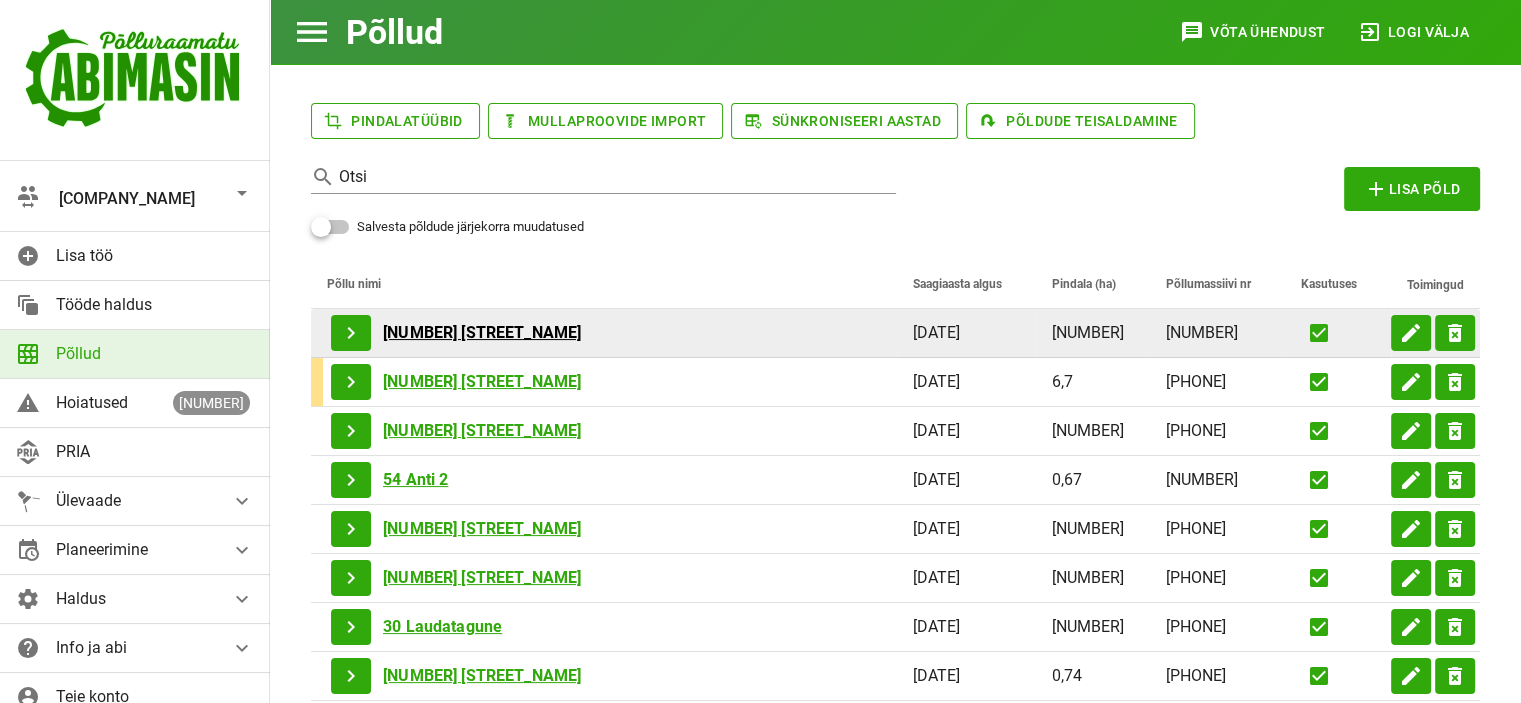 click on "keyboard_arrow_right 22 Korneli tagune" at bounding box center [596, 333] 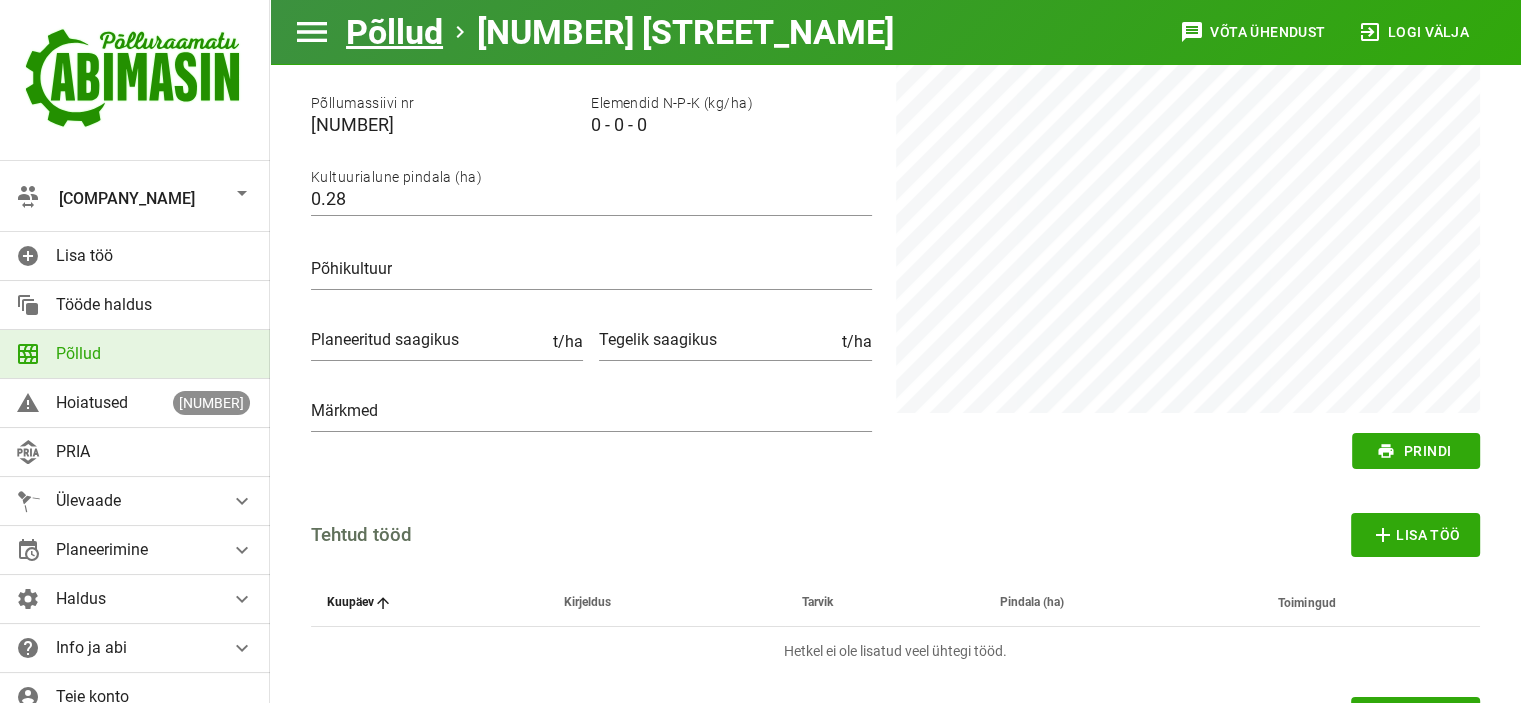 scroll, scrollTop: 0, scrollLeft: 0, axis: both 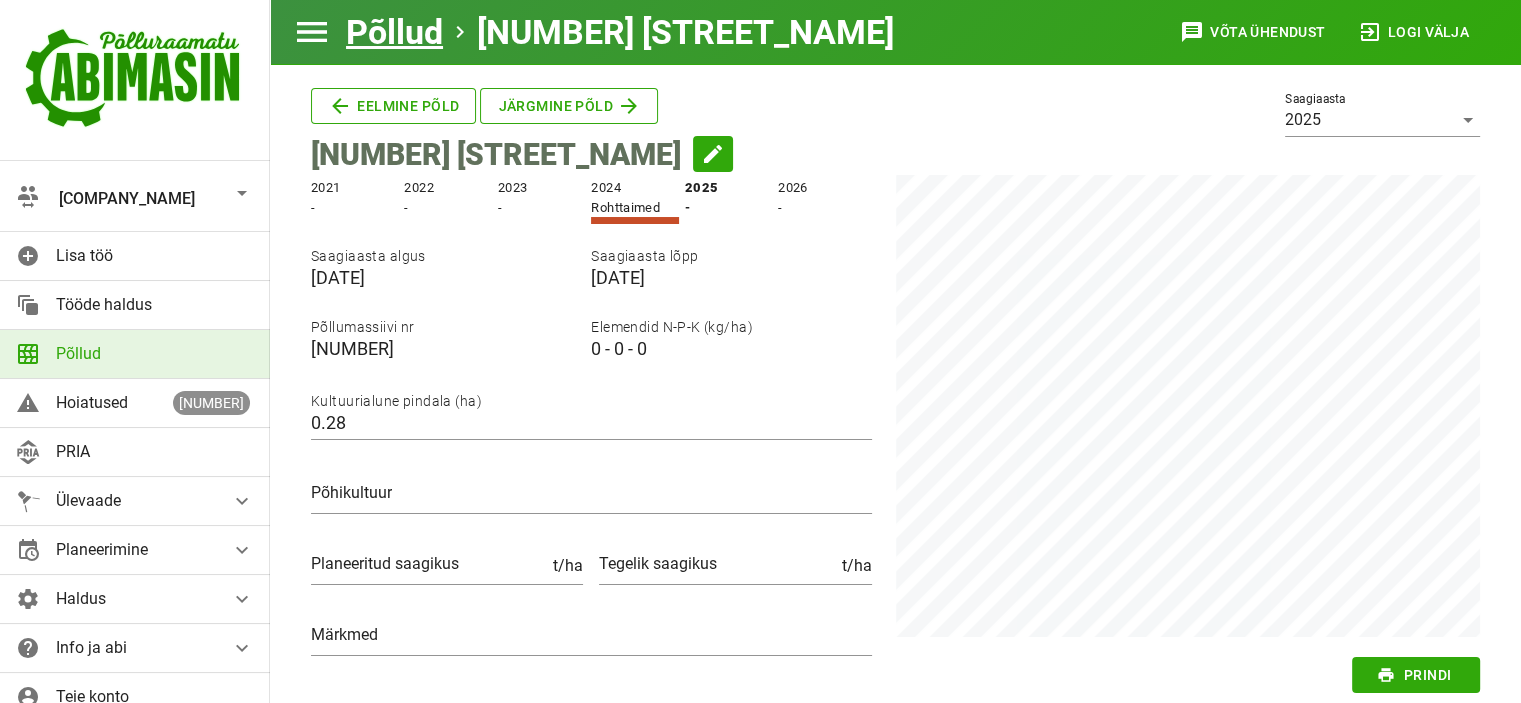 click on "Eelmine põld   Järgmine põld  [NUMBER] [STREET_NAME] edit Saagiaasta [YEAR] [YEAR]  -  [YEAR]  -  [YEAR]  -  [YEAR]  Rohttaimed  [YEAR]  -  [YEAR]  -  Saagiaasta algus [DATE] Saagiaasta lõpp [DATE]Põllumassiivi nr [PHONE] Elemendid N-P-K (kg/ha) 0 - 0 - 0 Kultuurialune pindala (ha) [NUMBER]Põhikultuur Planeeritud saagikus t/ha Tegelik saagikus t/ha Märkmed print prindi Tehtud tööd add  Lisa töö  Kuupäev Kirjeldus Tarvik Pindala (ha) Toimingud  Hetkel ei ole lisatud veel ühtegi tööd.  add  Lisa töö  Tarvikute planeeritud kasutused Aeg Tarvik Kasutusnorm Ülekate % Kokku Toimingud  Hetkel ei ole lisatud veel ühtegi planeeritud kasutust.  add  Lisa planeeritud kasutus  Mullaproovid Kuupäev pH C org (%) P (mg/kg) K (mg/kg) Mg (mg/kg) Ca (mg/kg) Toimingud Hetkel ei ole lisatud veel ühtegi mullaproovi.  add  Lisa mullaproov" at bounding box center (895, 829) 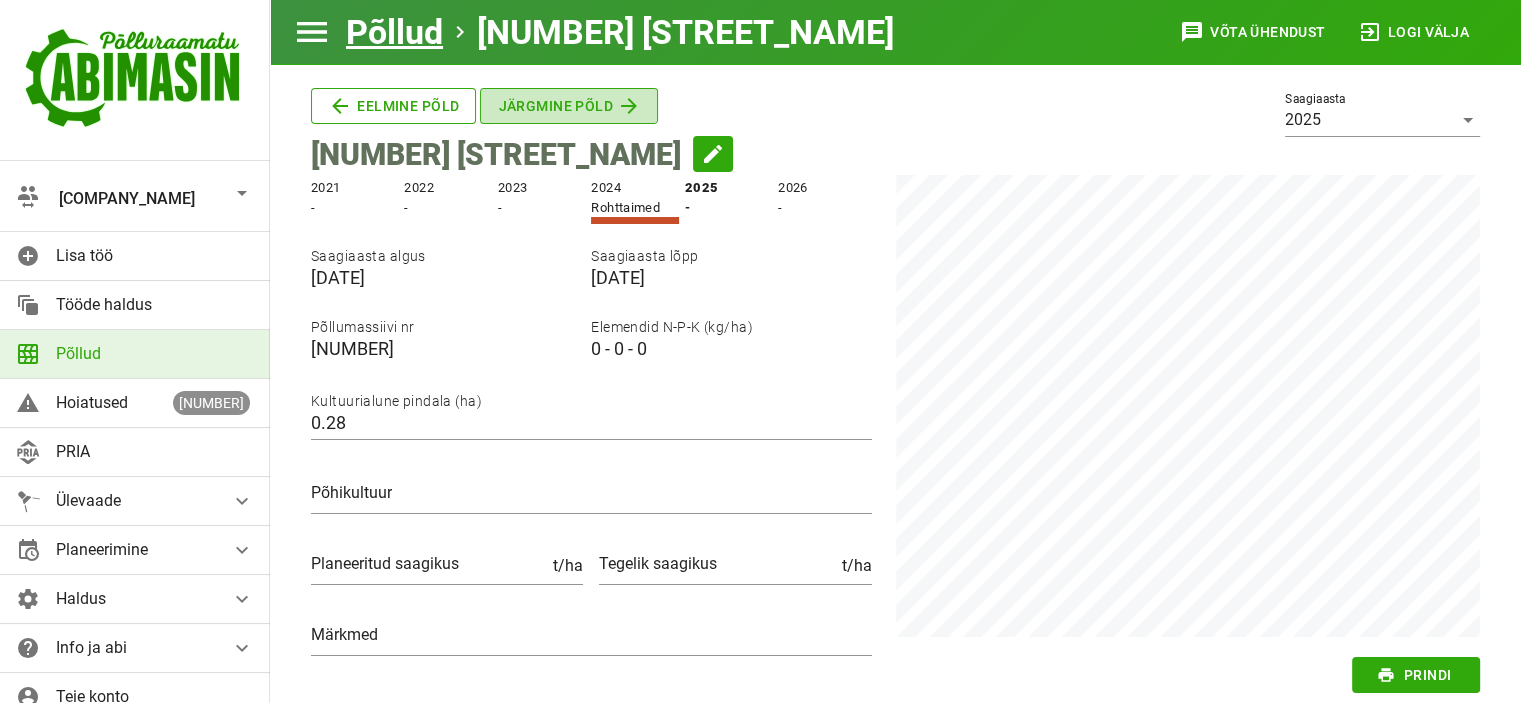 click on "Järgmine põld" at bounding box center (393, 106) 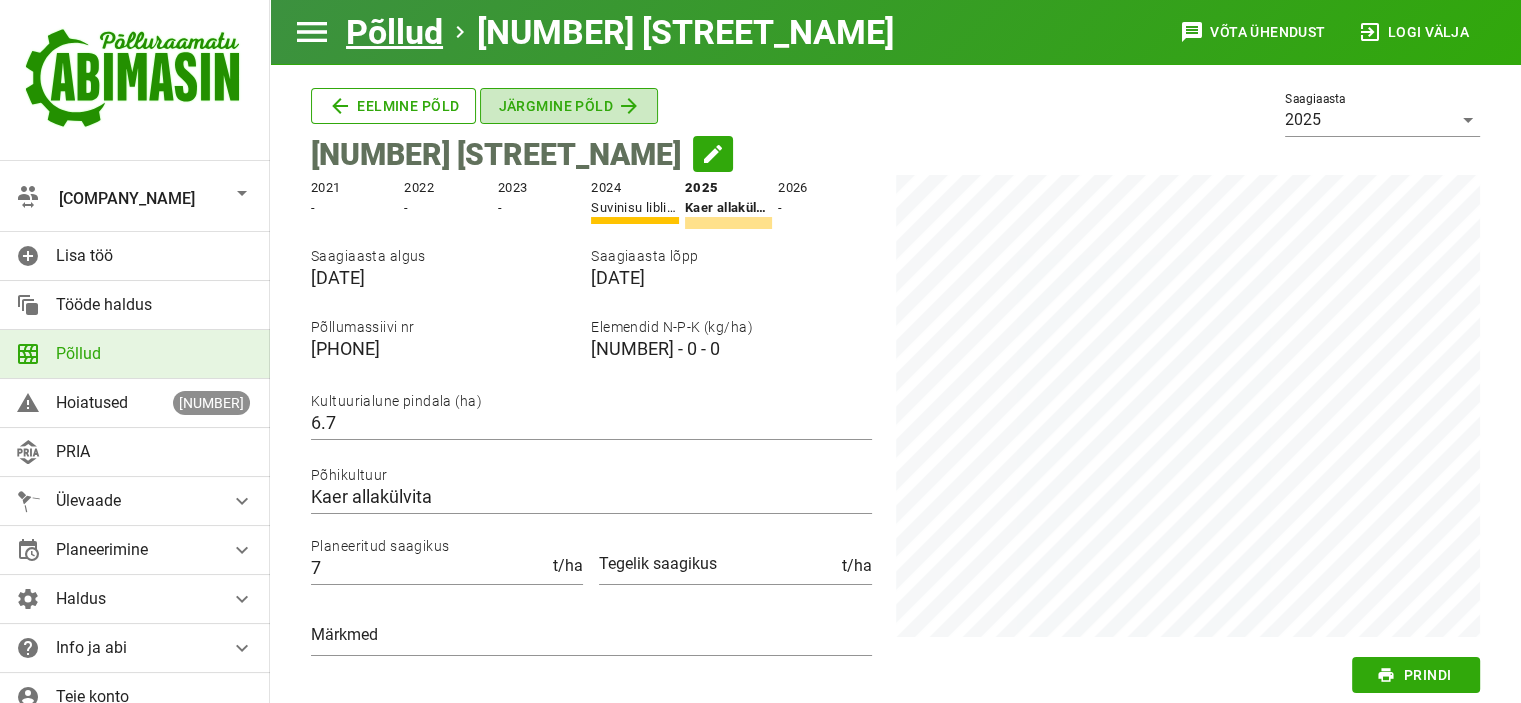 click on "Järgmine põld" at bounding box center [393, 106] 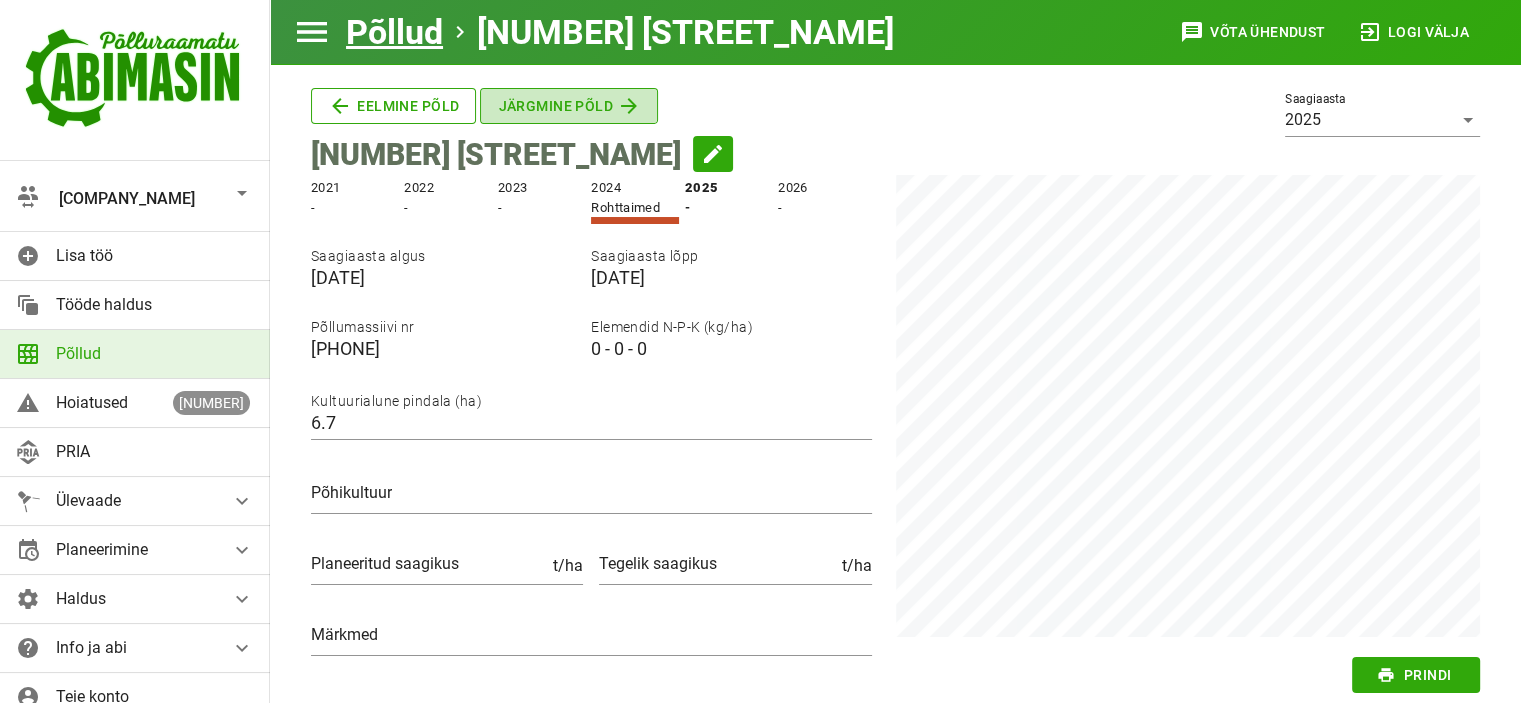 click on "Järgmine põld" at bounding box center (393, 106) 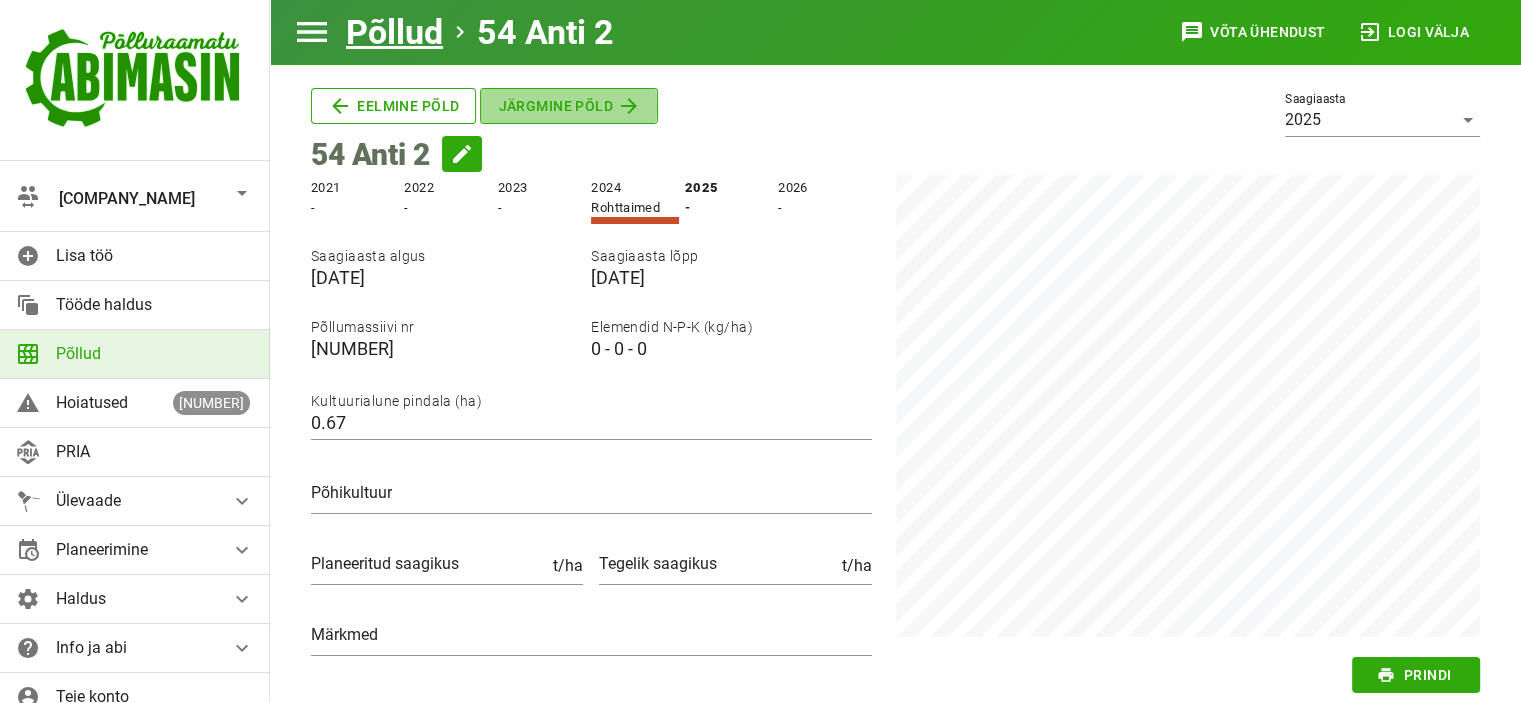click on "Järgmine põld" at bounding box center [393, 106] 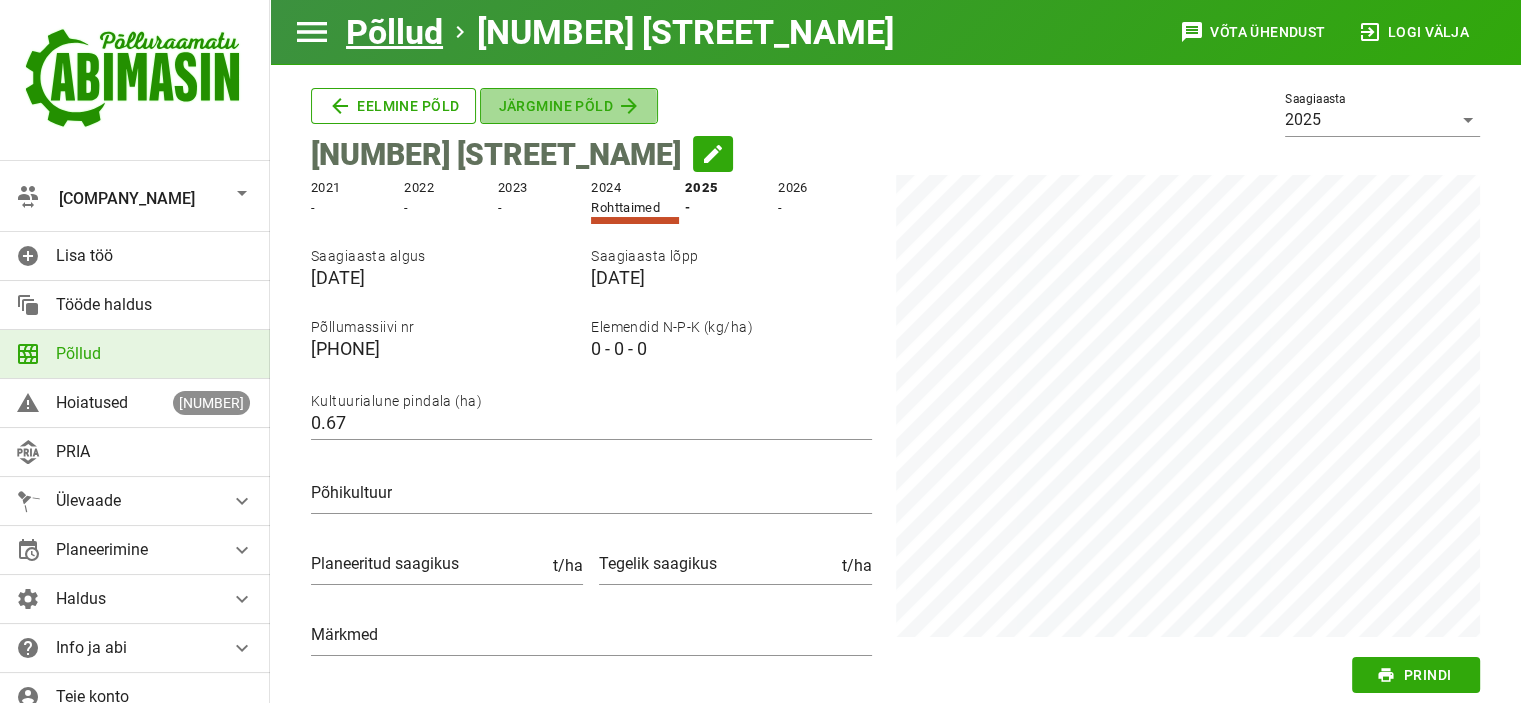 click on "Järgmine põld" at bounding box center [393, 106] 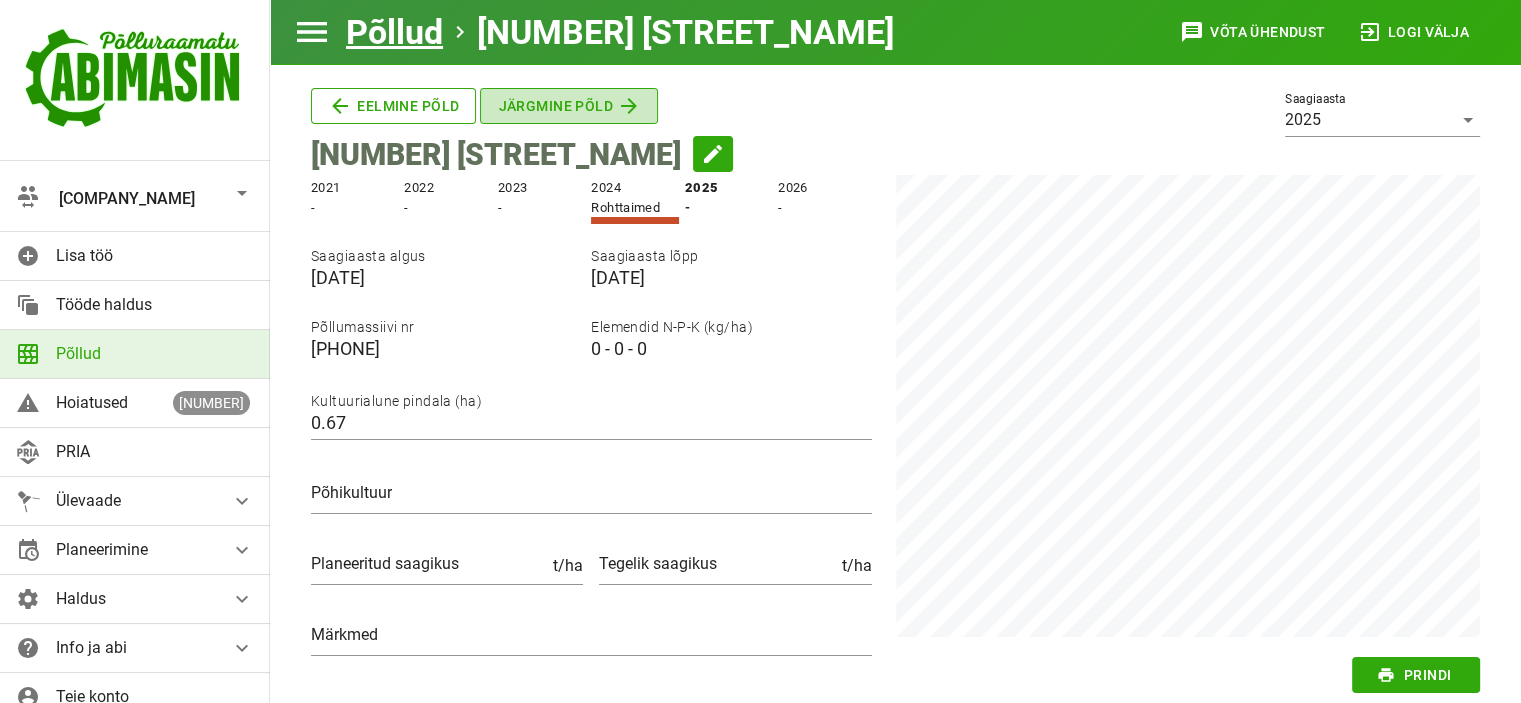 click on "Järgmine põld" at bounding box center [393, 106] 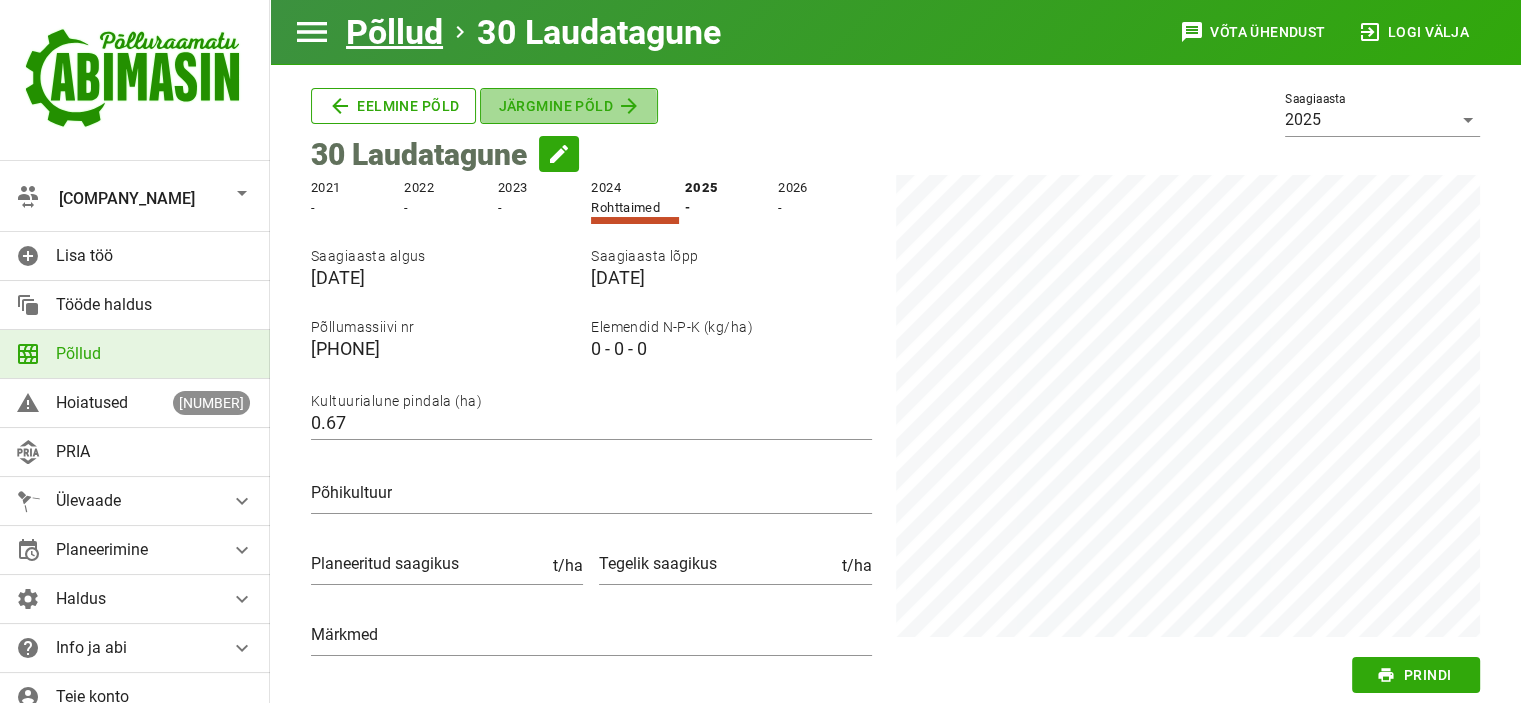 click on "Järgmine põld" at bounding box center (393, 106) 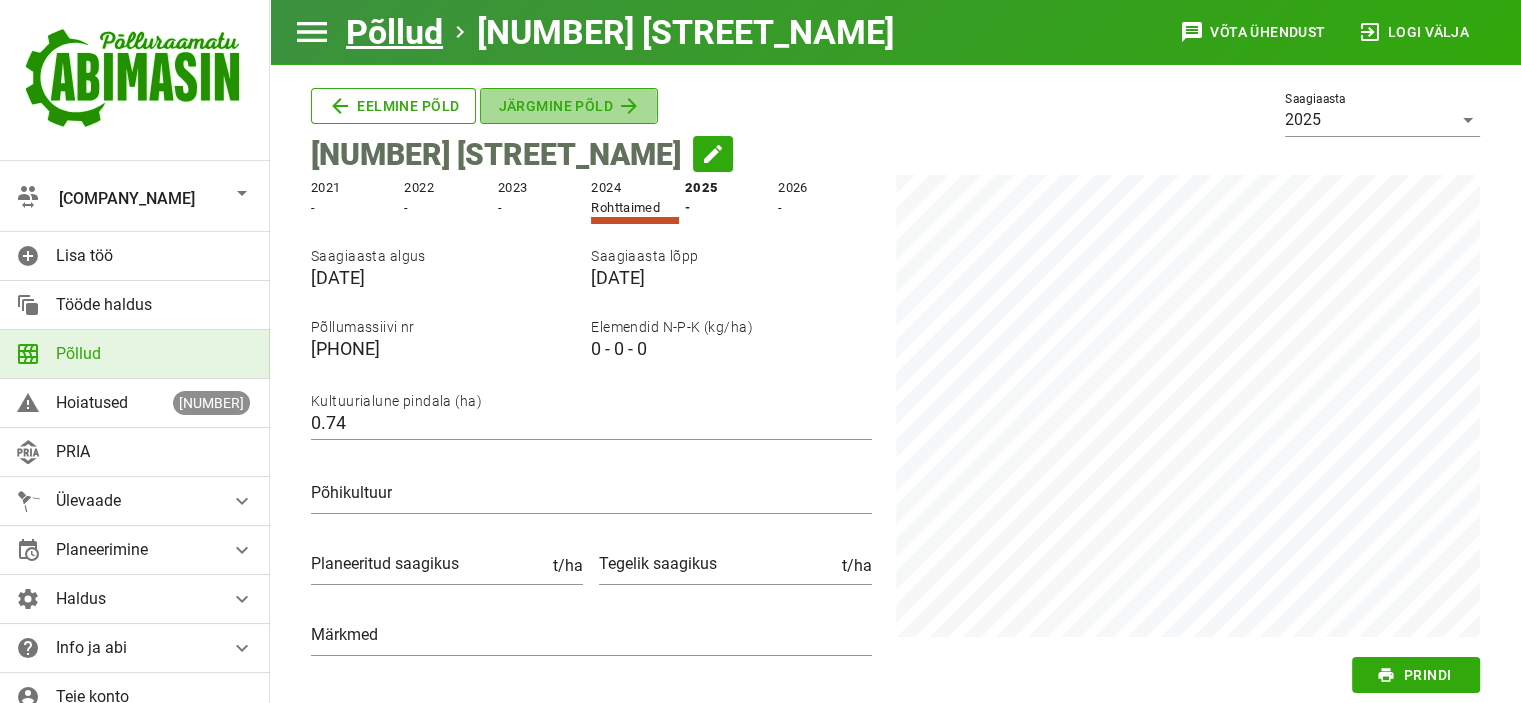 click on "Järgmine põld" at bounding box center [393, 106] 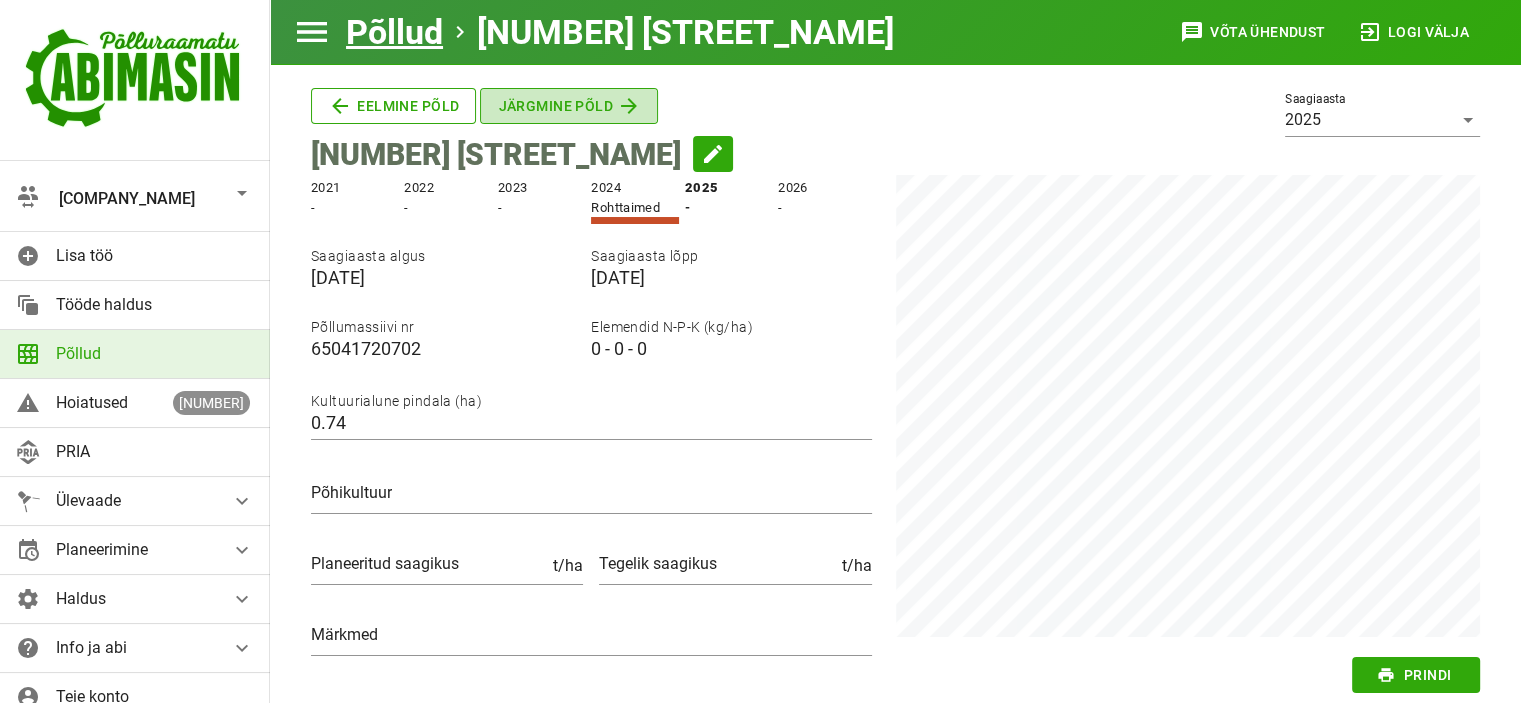 click on "Järgmine põld" at bounding box center [393, 106] 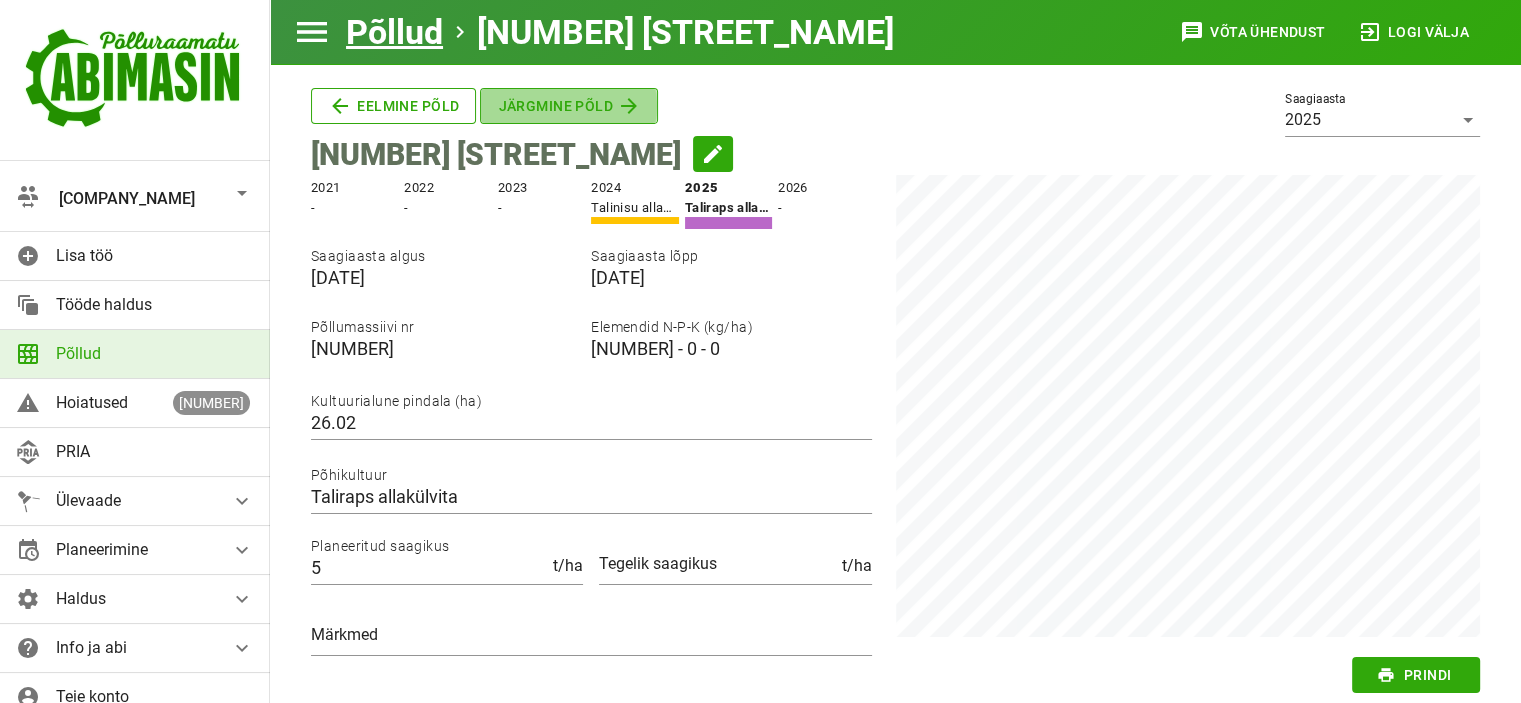 click on "Järgmine põld" at bounding box center [393, 106] 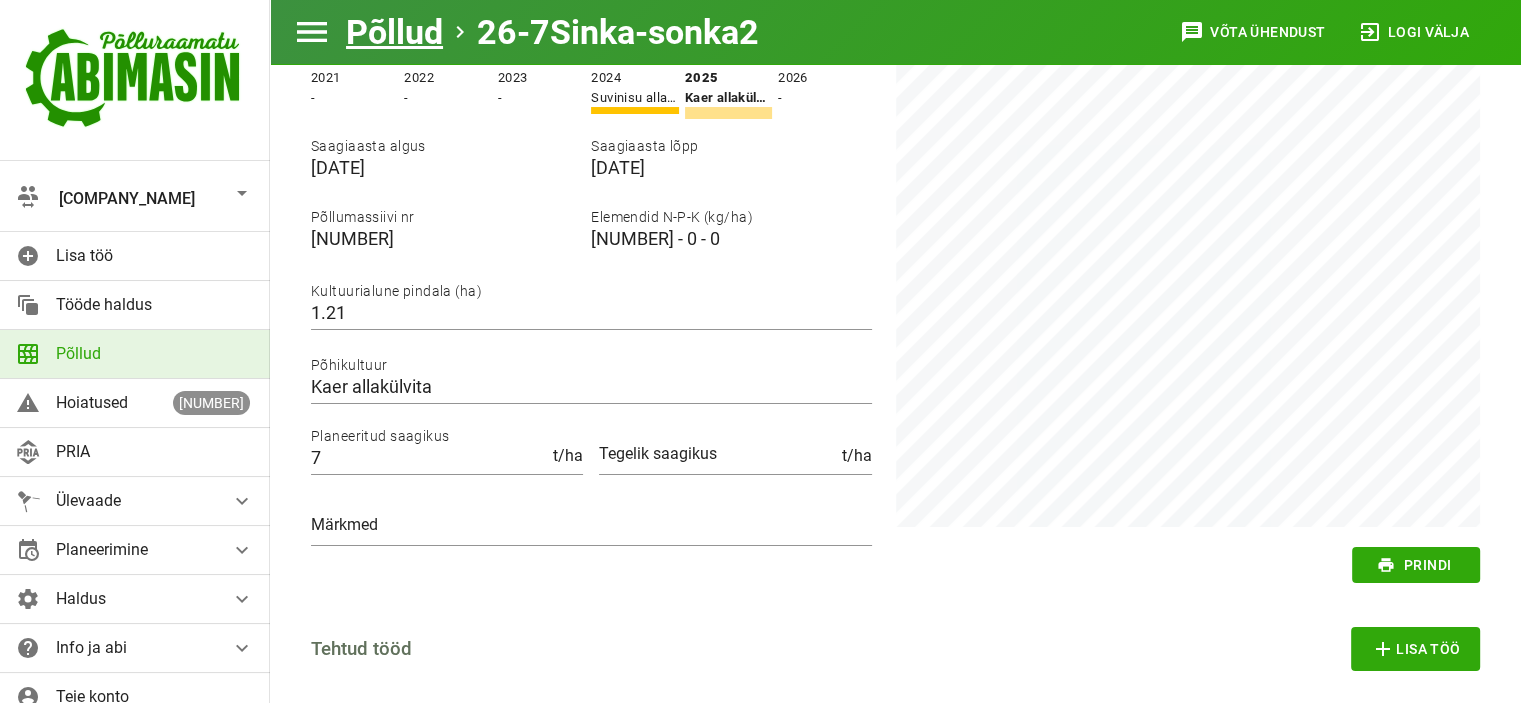 scroll, scrollTop: 0, scrollLeft: 0, axis: both 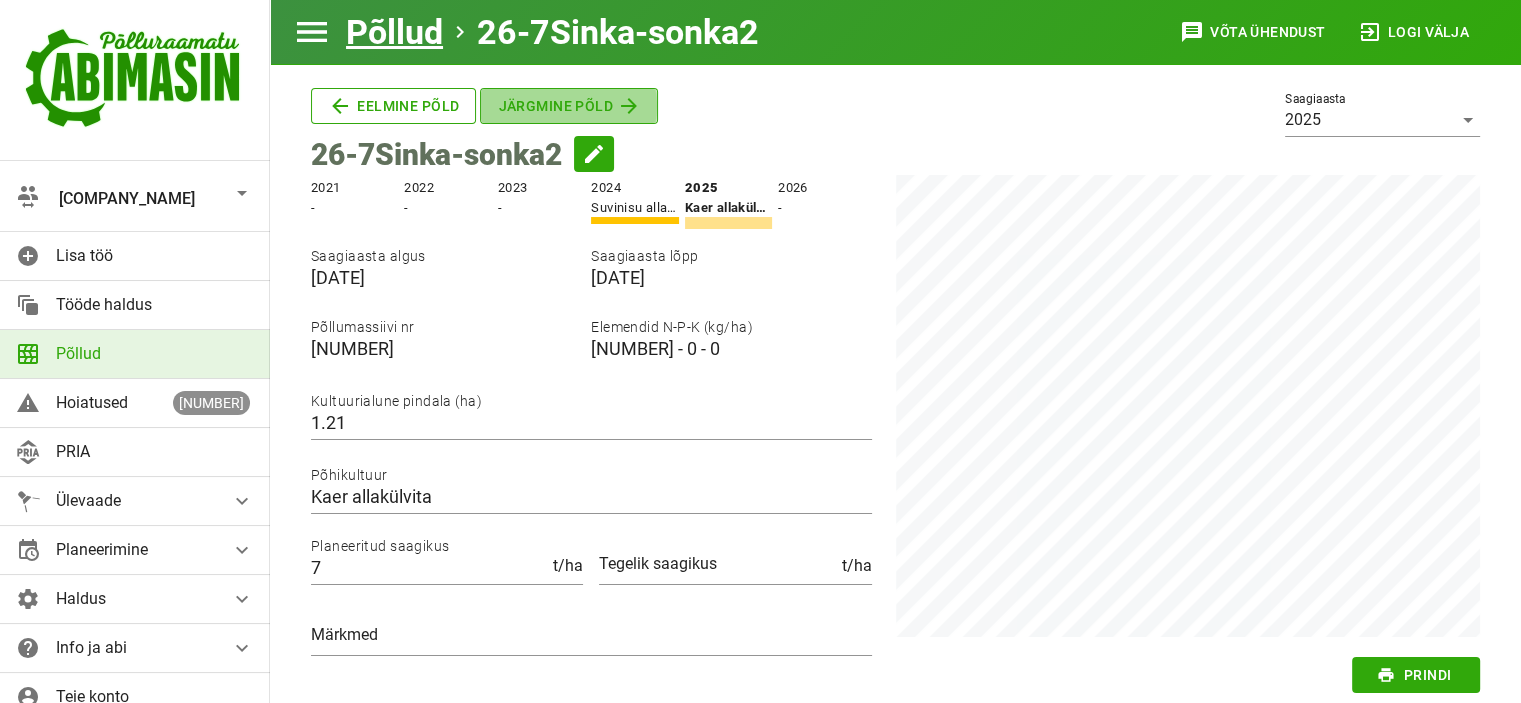 click on "Järgmine põld" at bounding box center [393, 106] 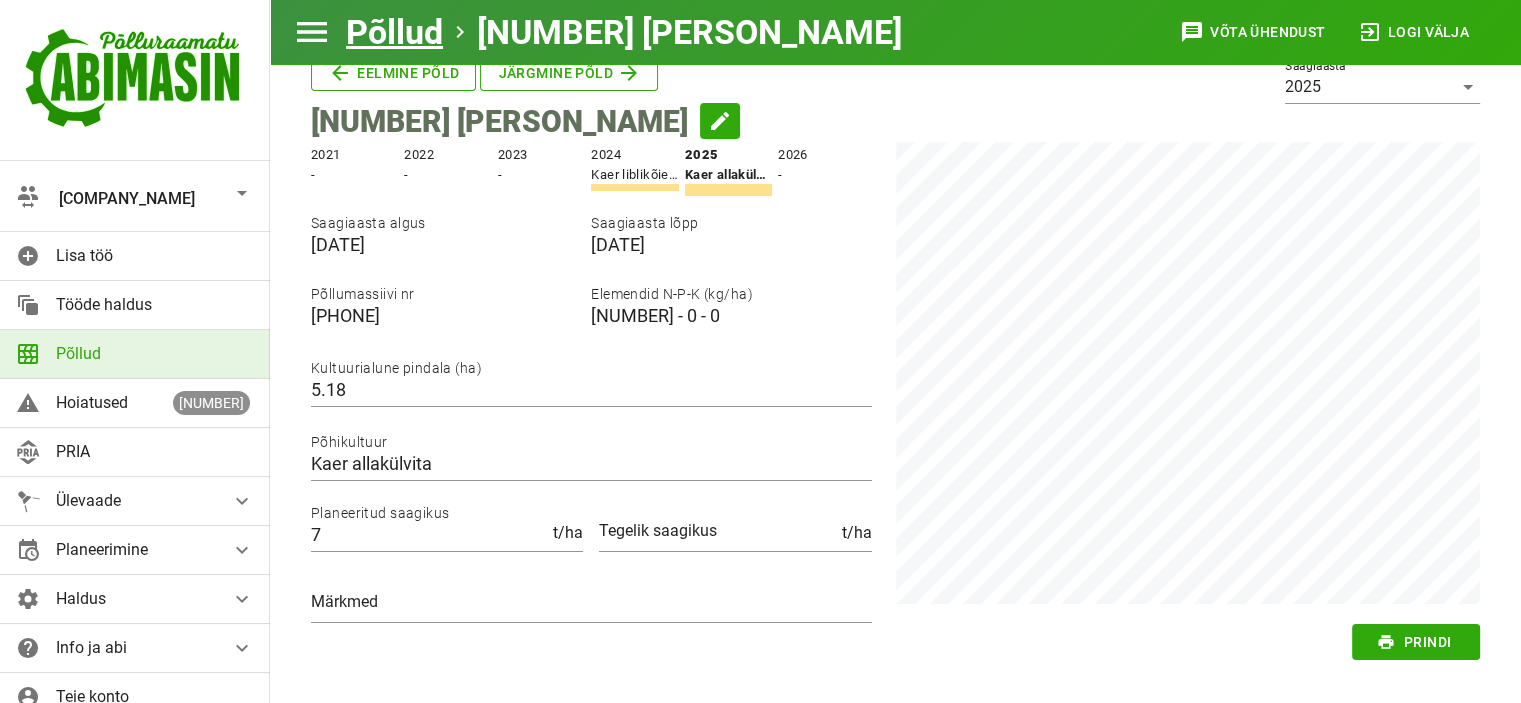 scroll, scrollTop: 0, scrollLeft: 0, axis: both 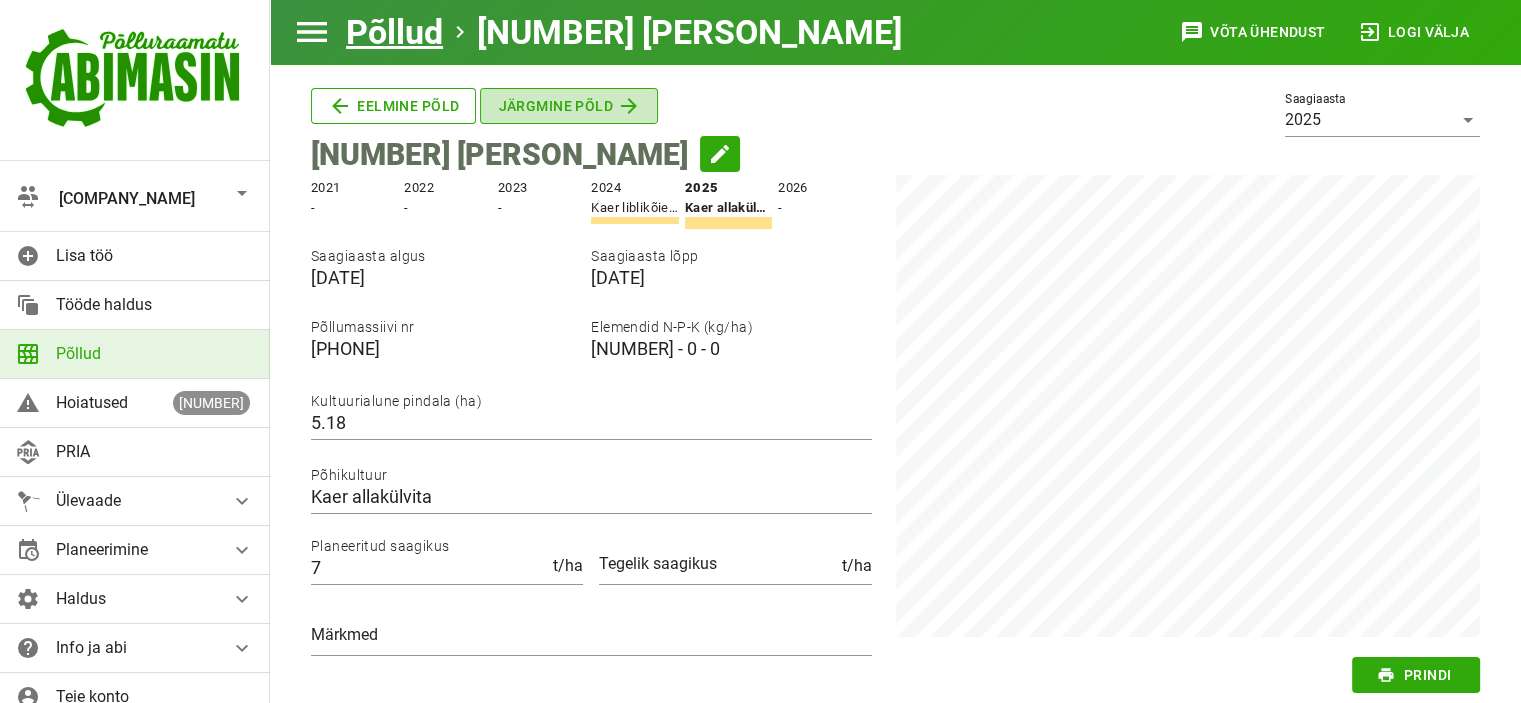 click on "Järgmine põld" at bounding box center (393, 106) 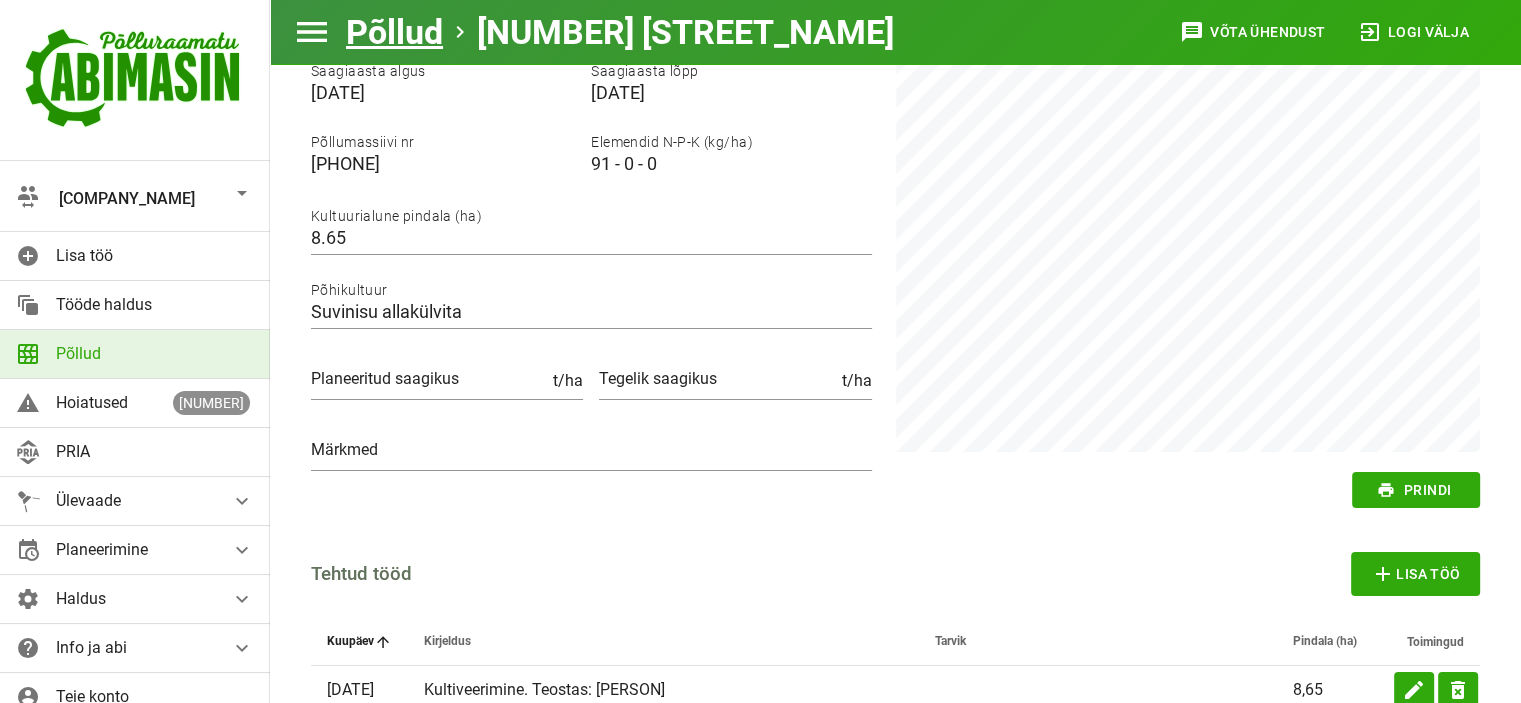 scroll, scrollTop: 0, scrollLeft: 0, axis: both 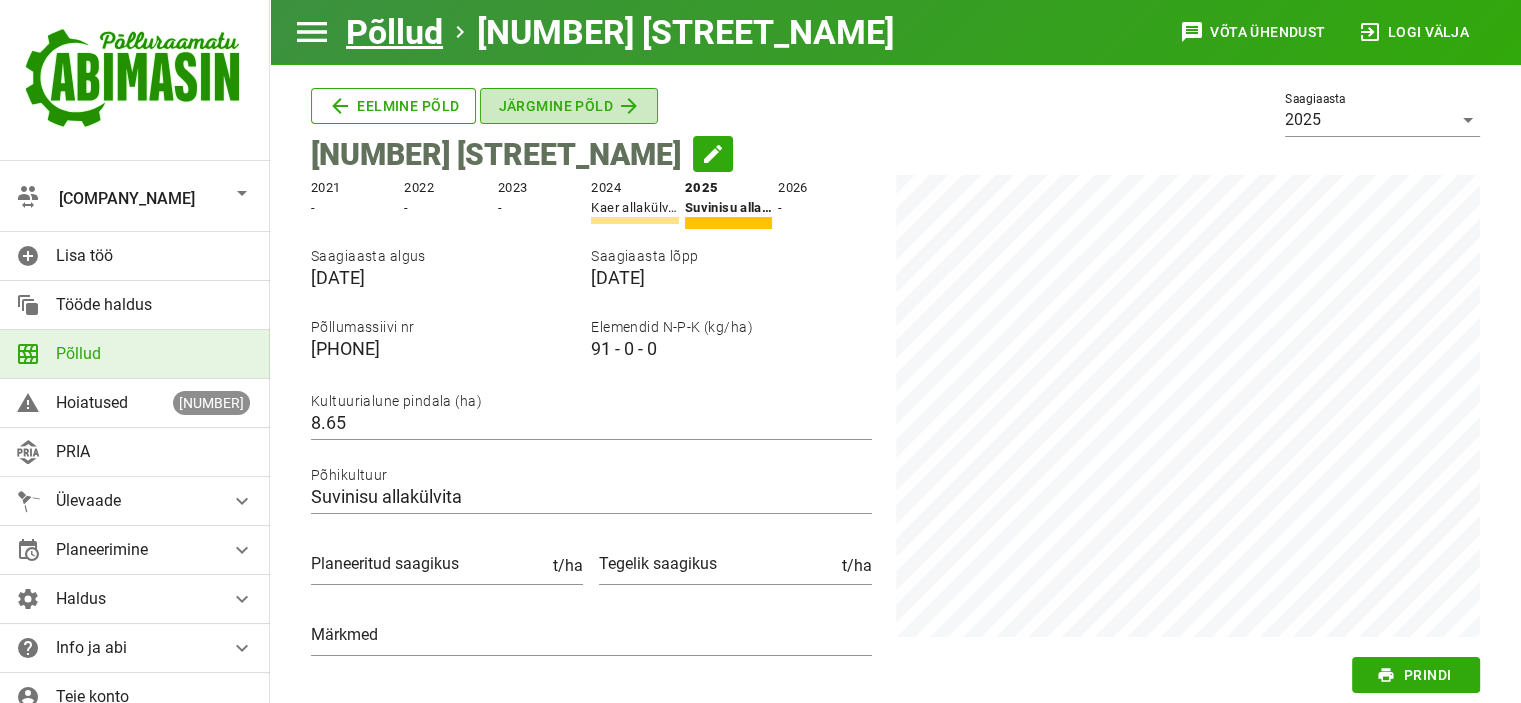click on "Järgmine põld" at bounding box center (393, 106) 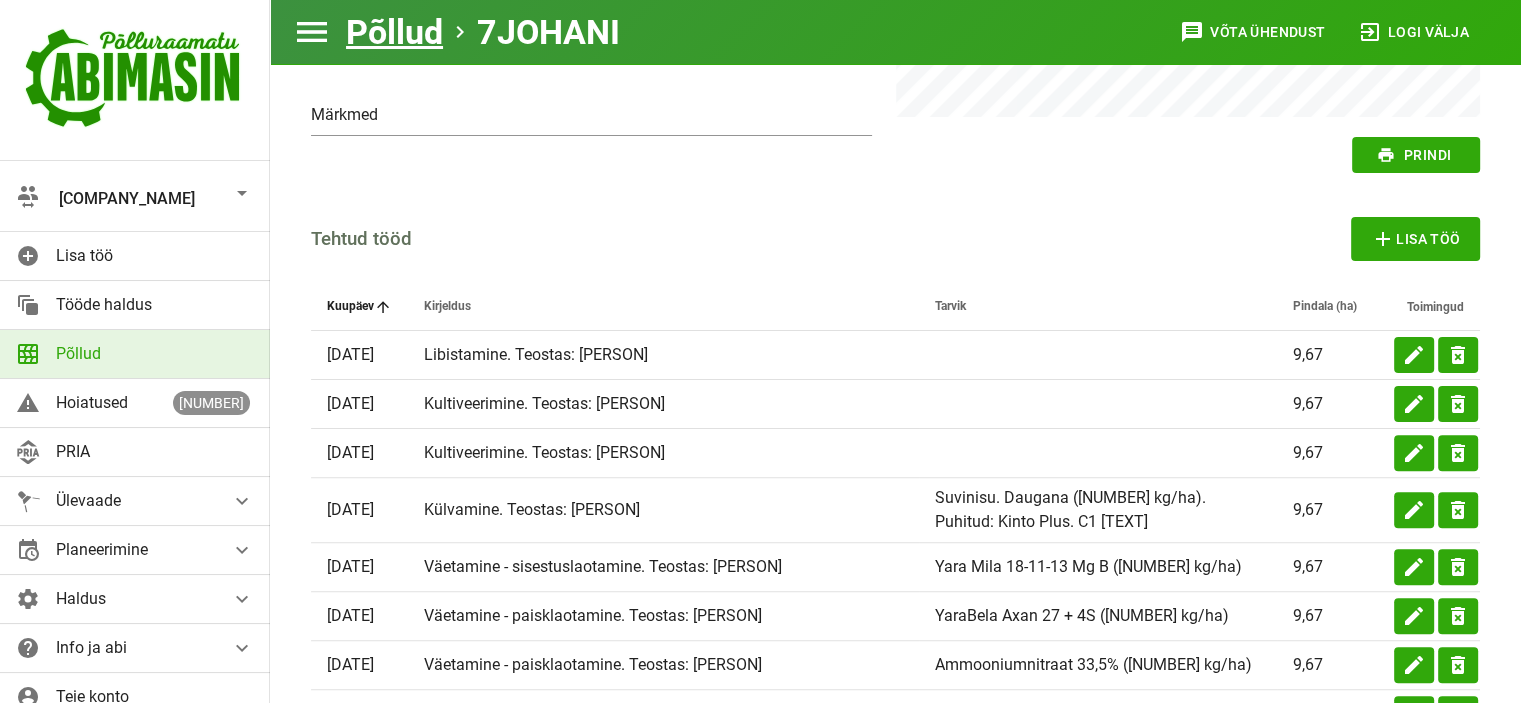 scroll, scrollTop: 0, scrollLeft: 0, axis: both 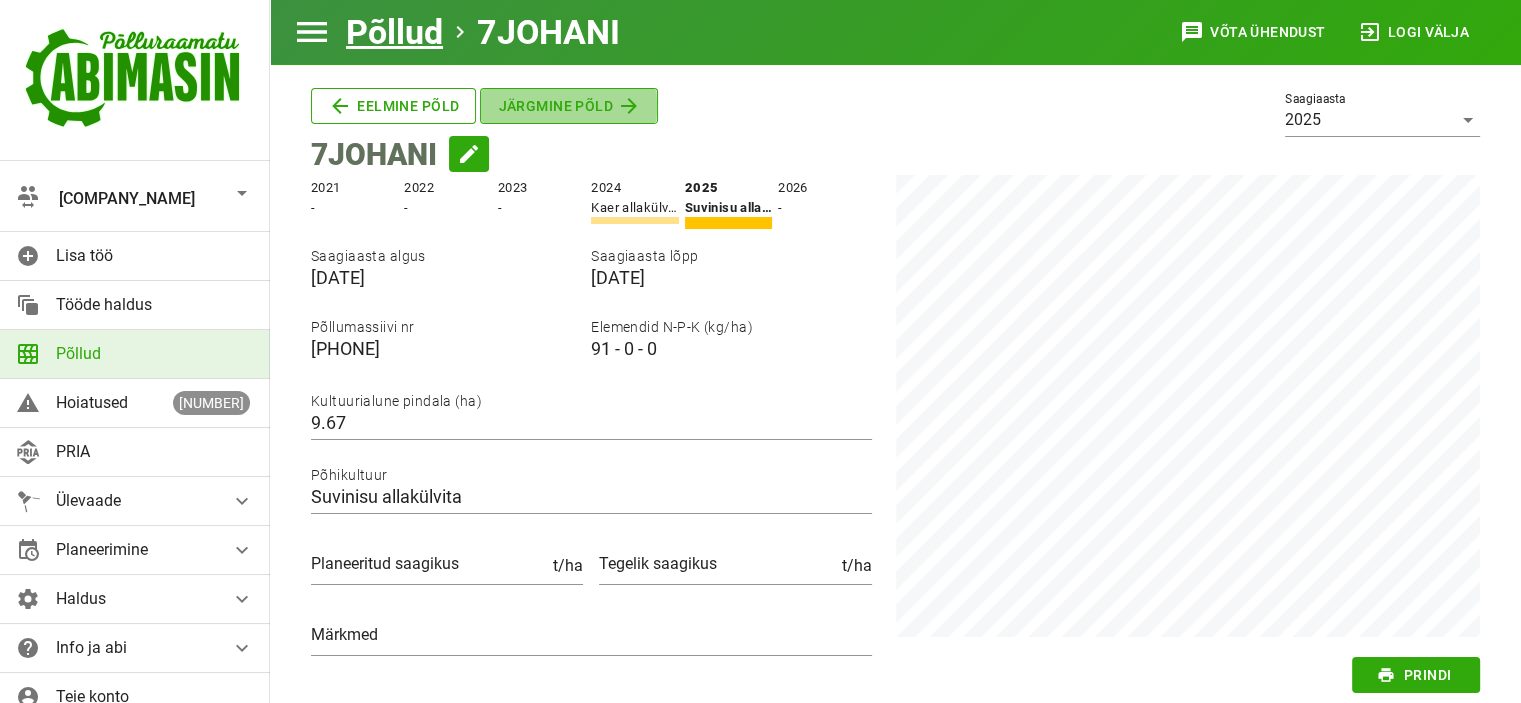 click at bounding box center [629, 106] 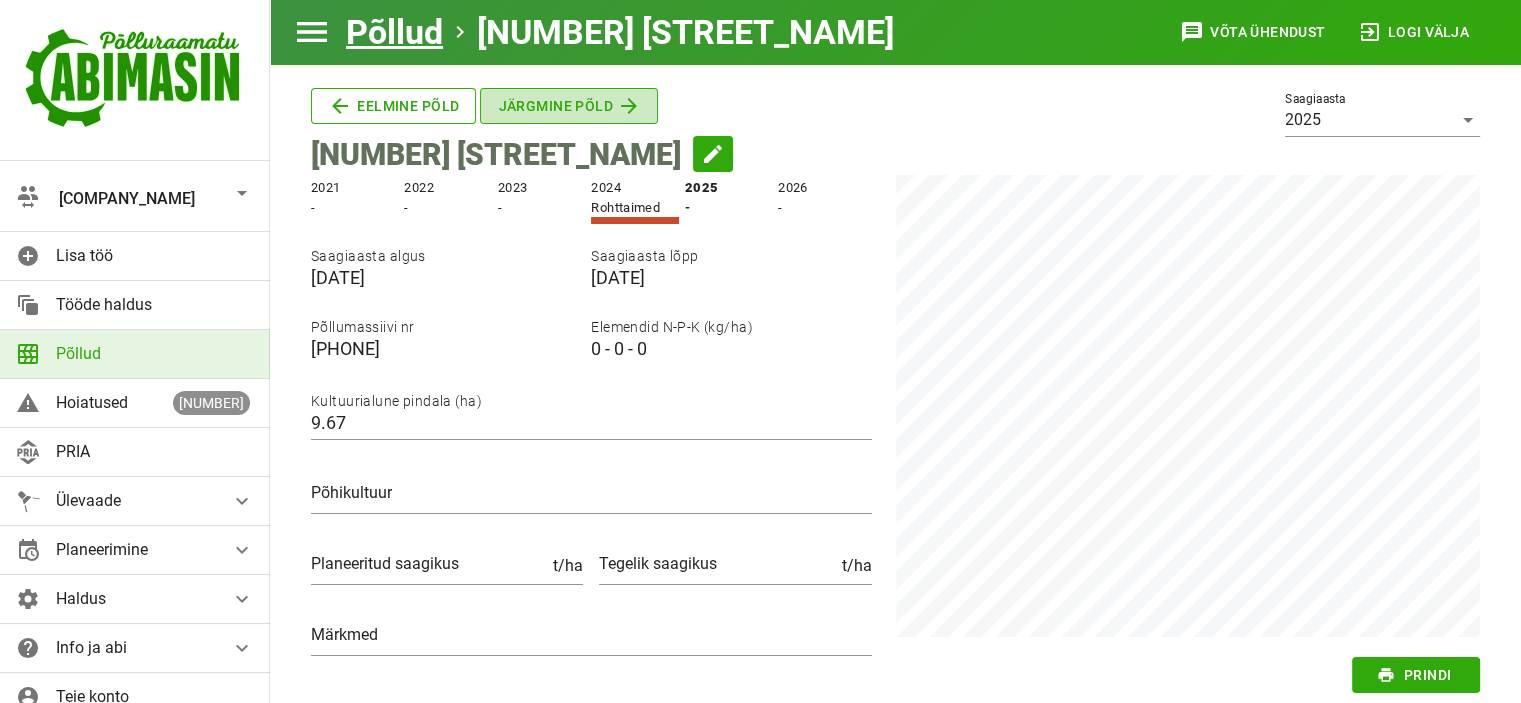 click at bounding box center (629, 106) 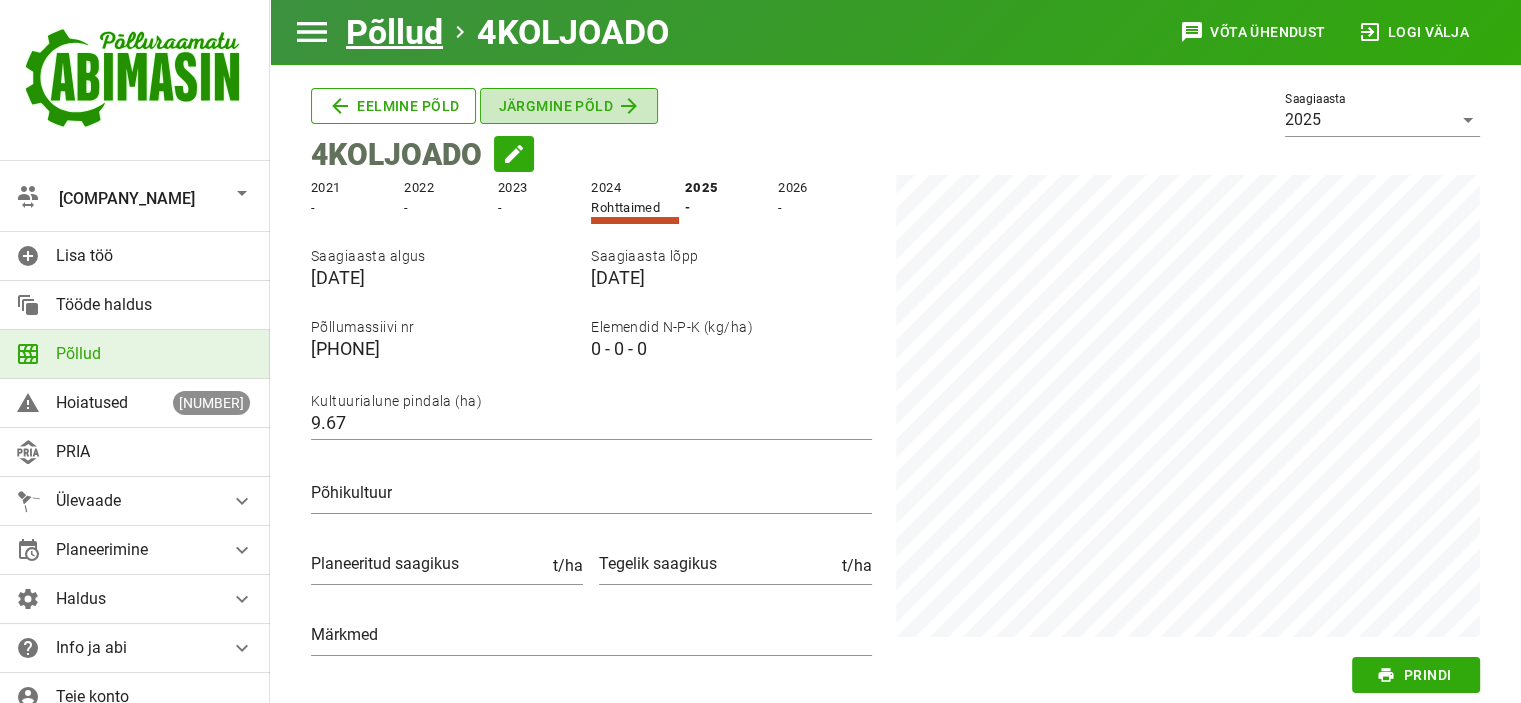 click at bounding box center [629, 106] 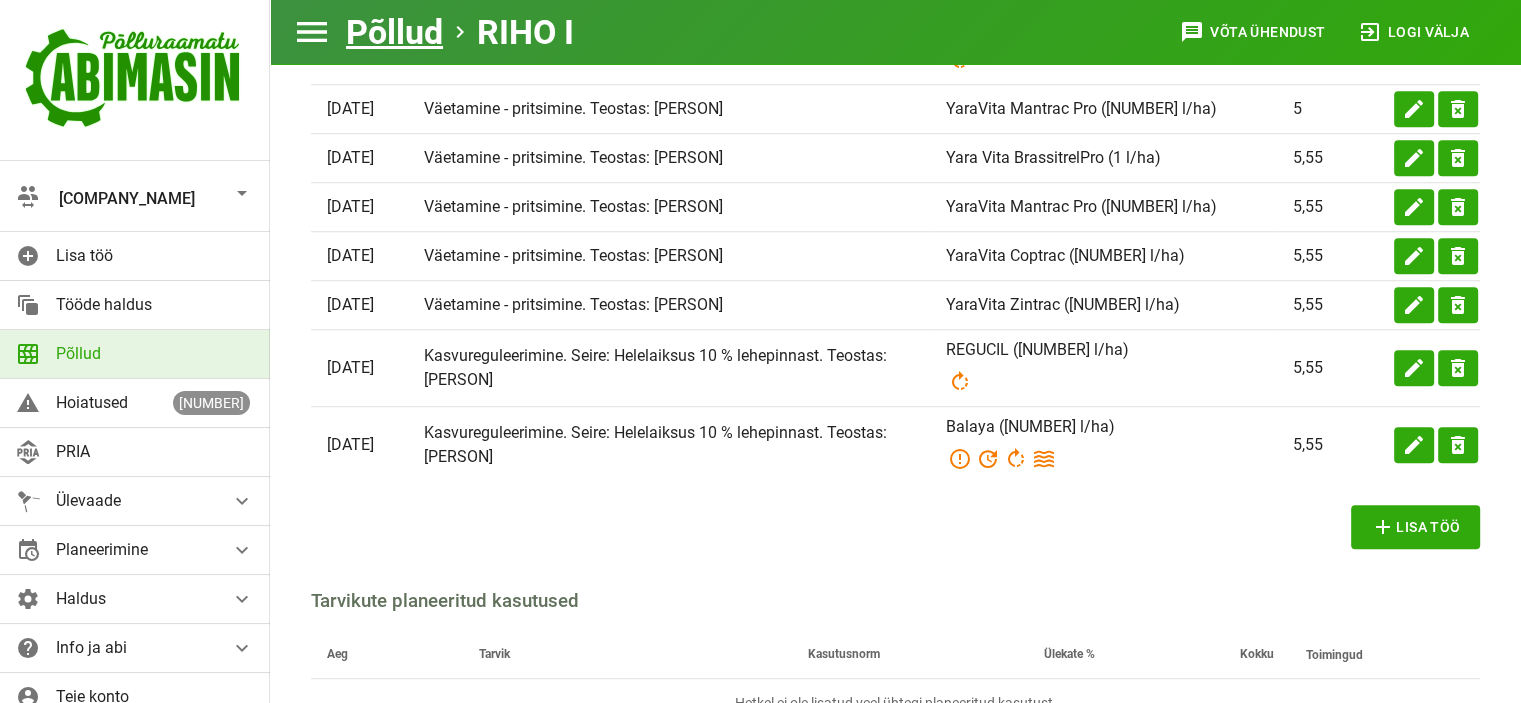 scroll, scrollTop: 1332, scrollLeft: 0, axis: vertical 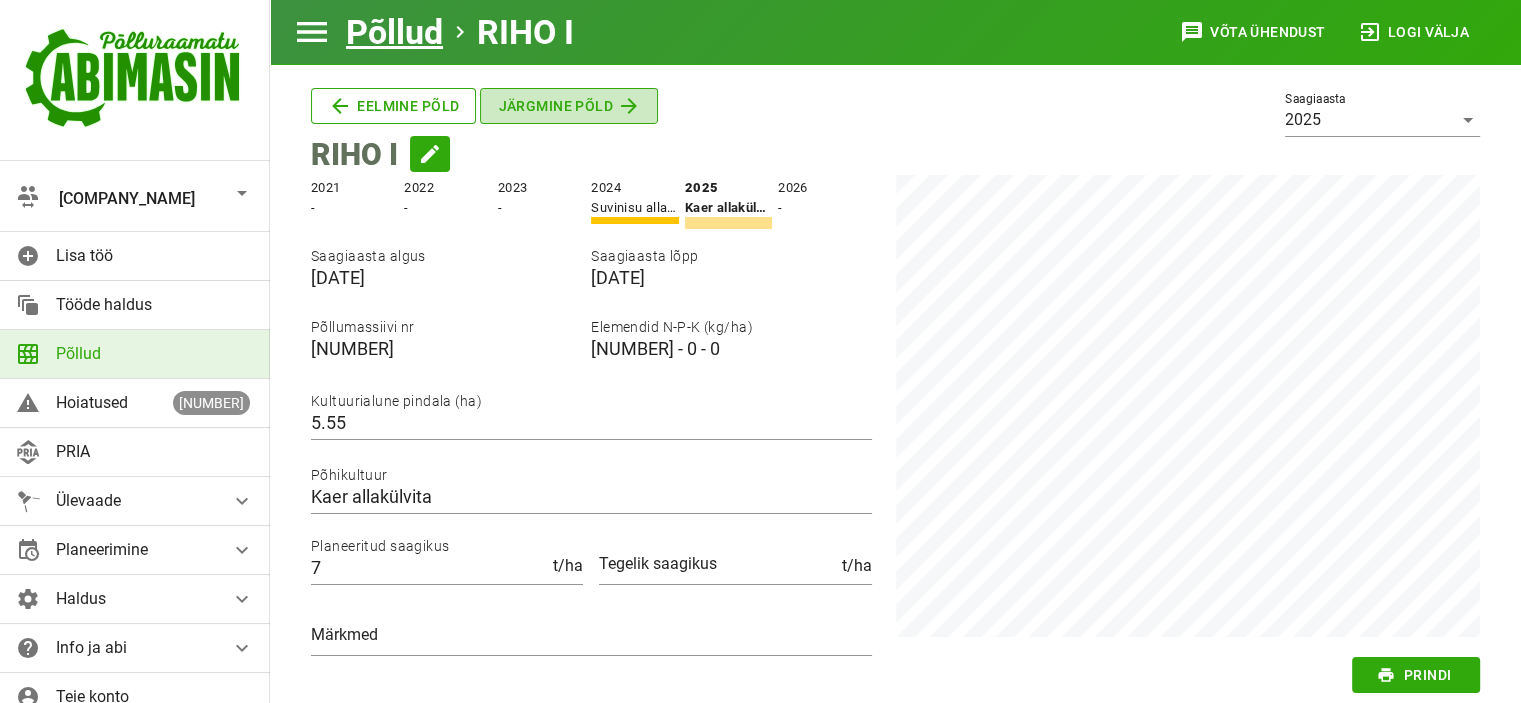 click on "Järgmine põld" at bounding box center [393, 106] 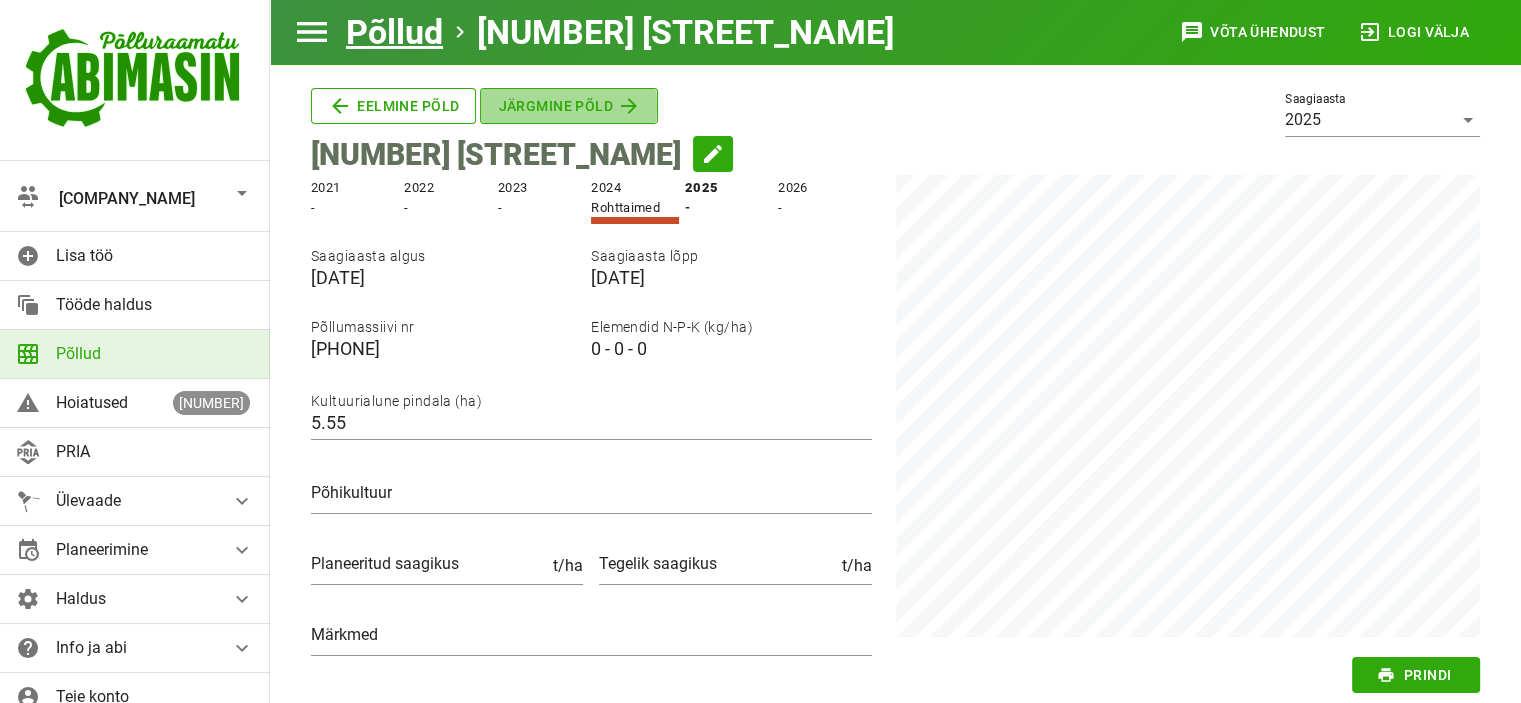 click on "Järgmine põld" at bounding box center [393, 106] 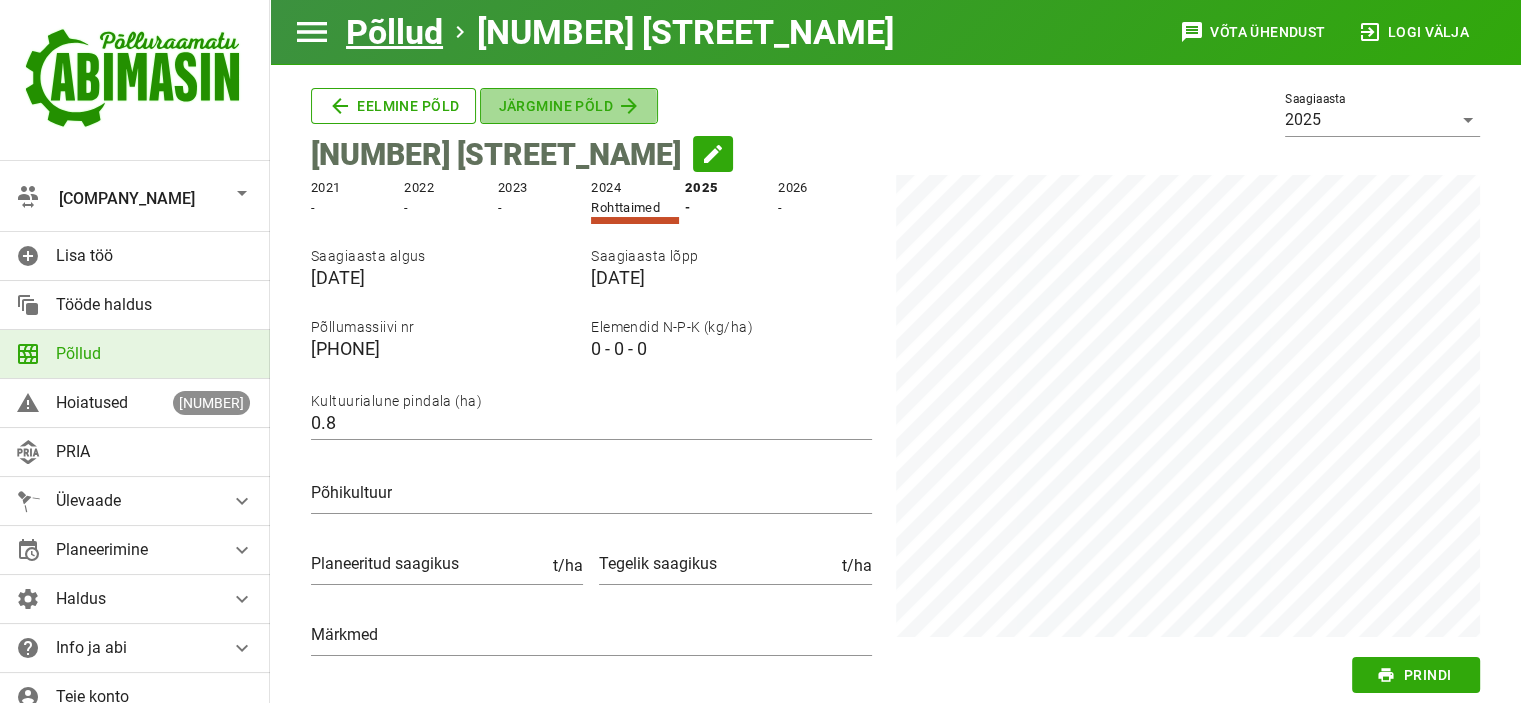click on "Järgmine põld" at bounding box center [393, 106] 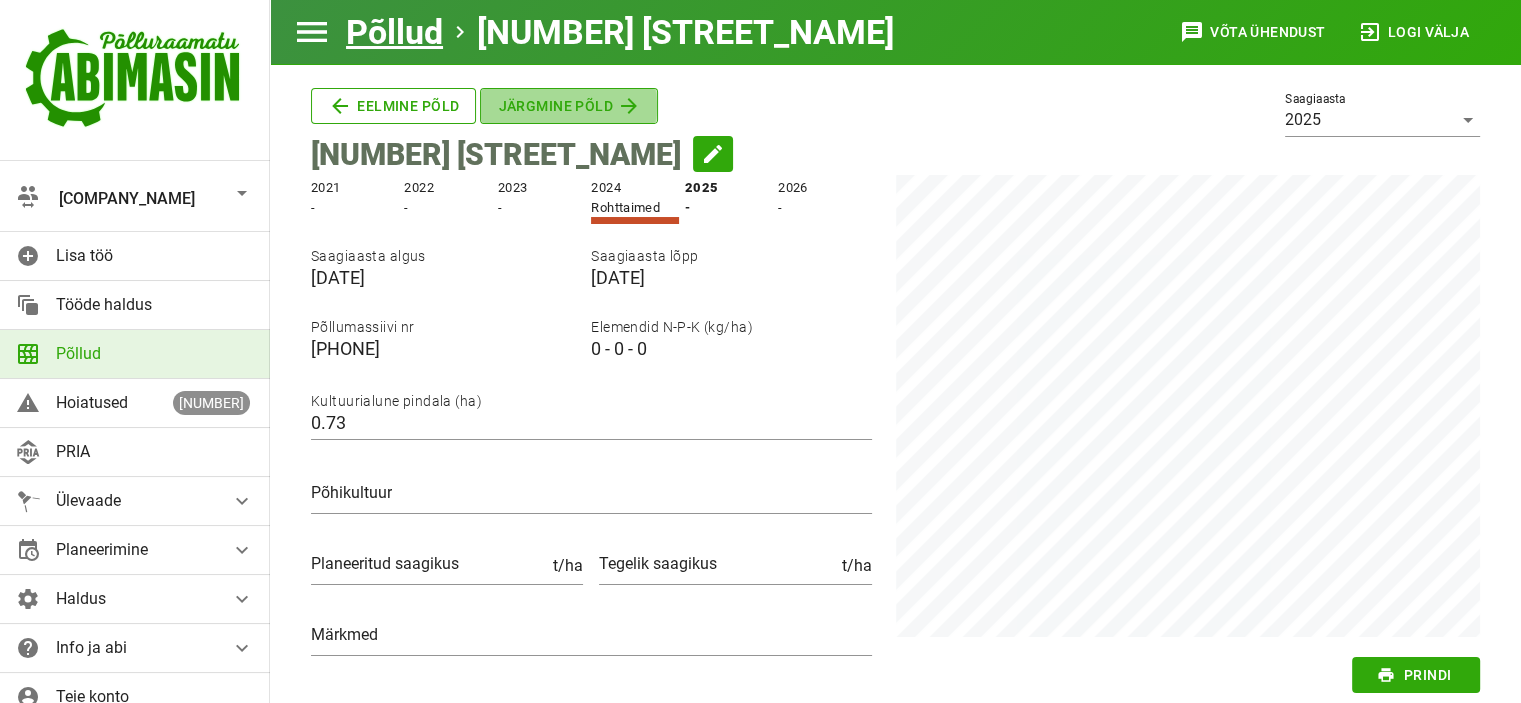 click on "Järgmine põld" at bounding box center [393, 106] 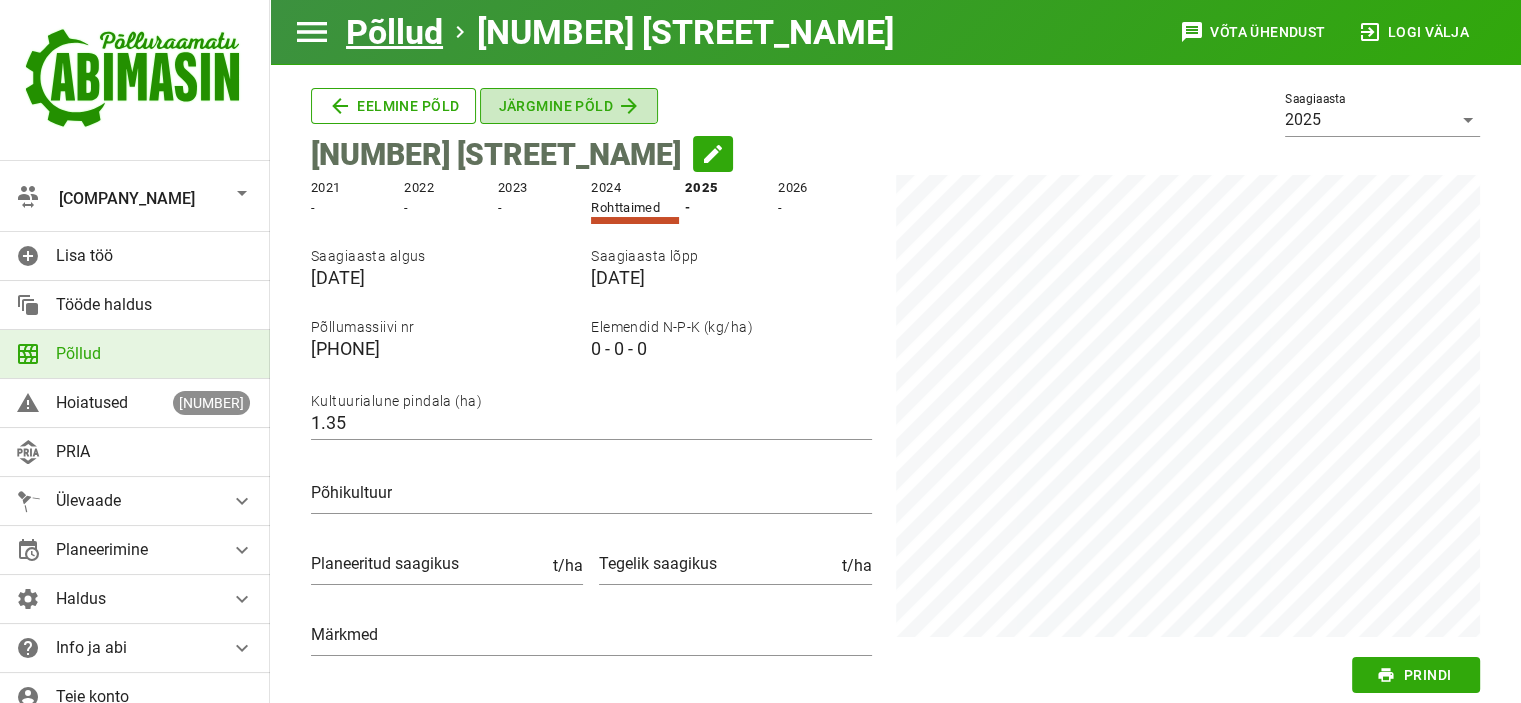 click on "Järgmine põld" at bounding box center [393, 106] 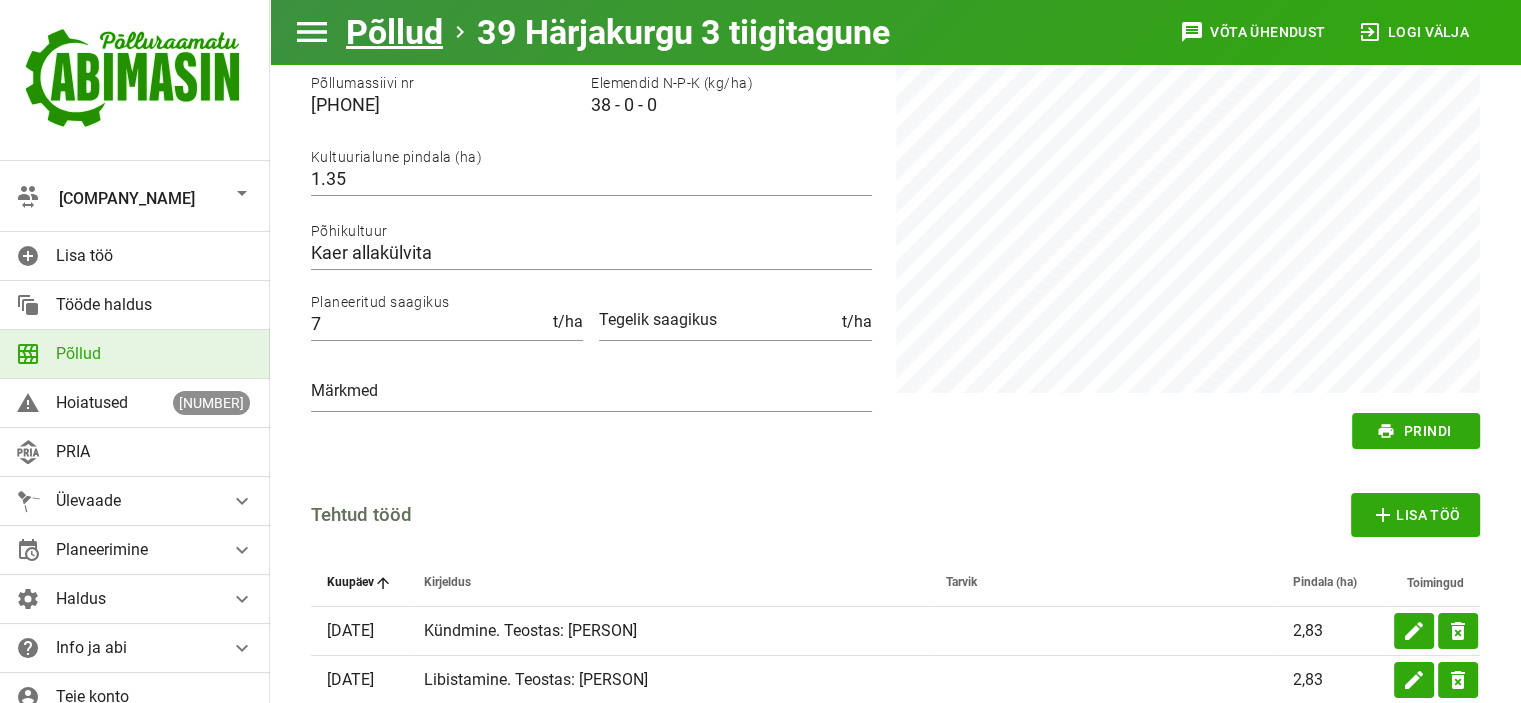 scroll, scrollTop: 0, scrollLeft: 0, axis: both 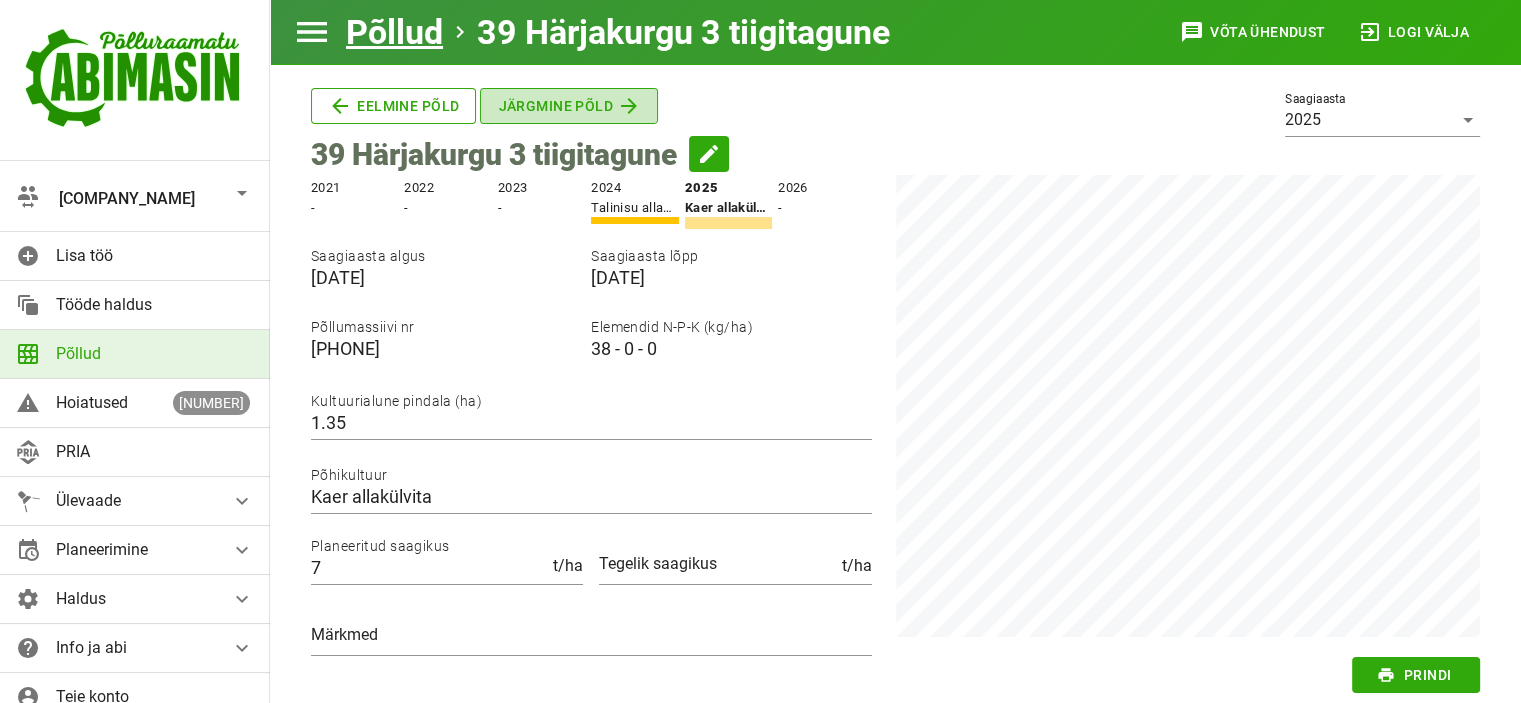 click on "Järgmine põld" at bounding box center [393, 106] 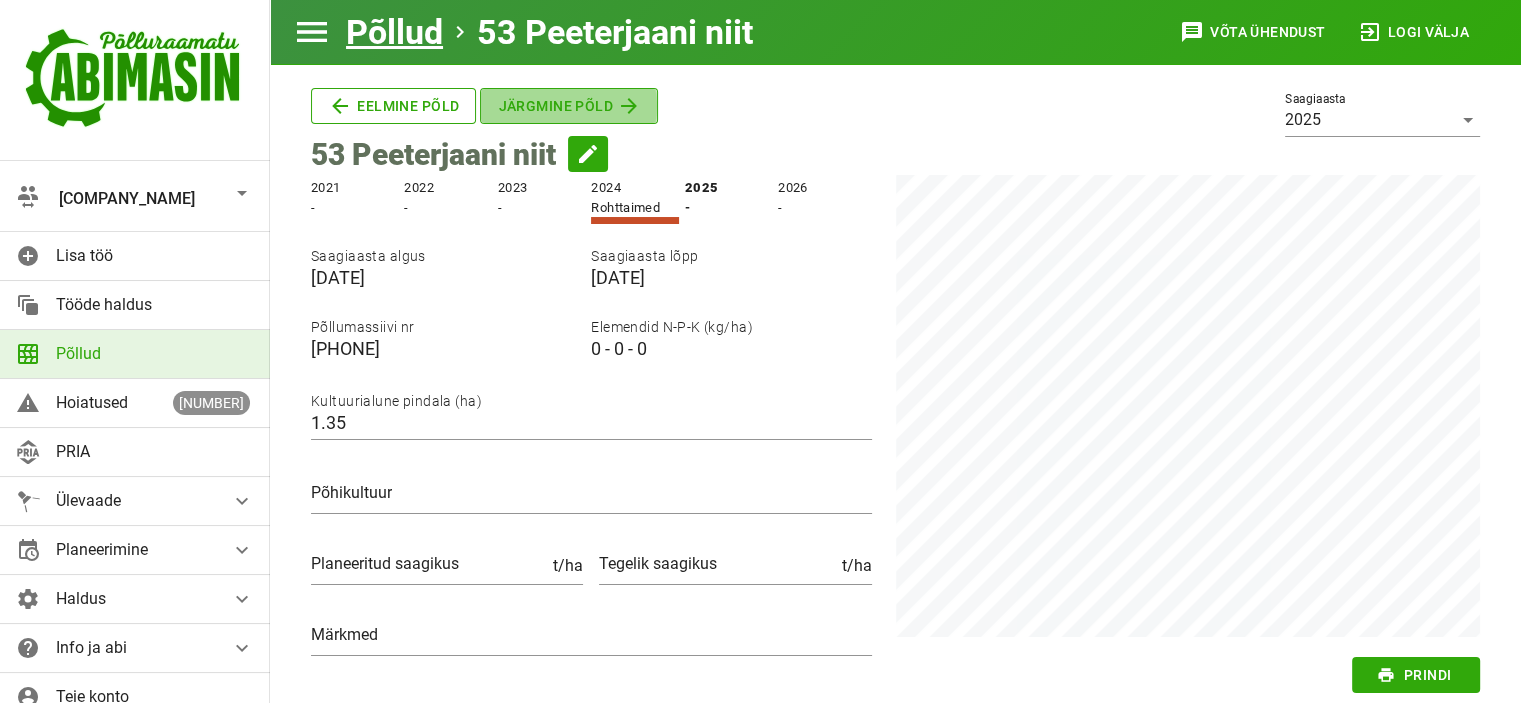 click on "Järgmine põld" at bounding box center [393, 106] 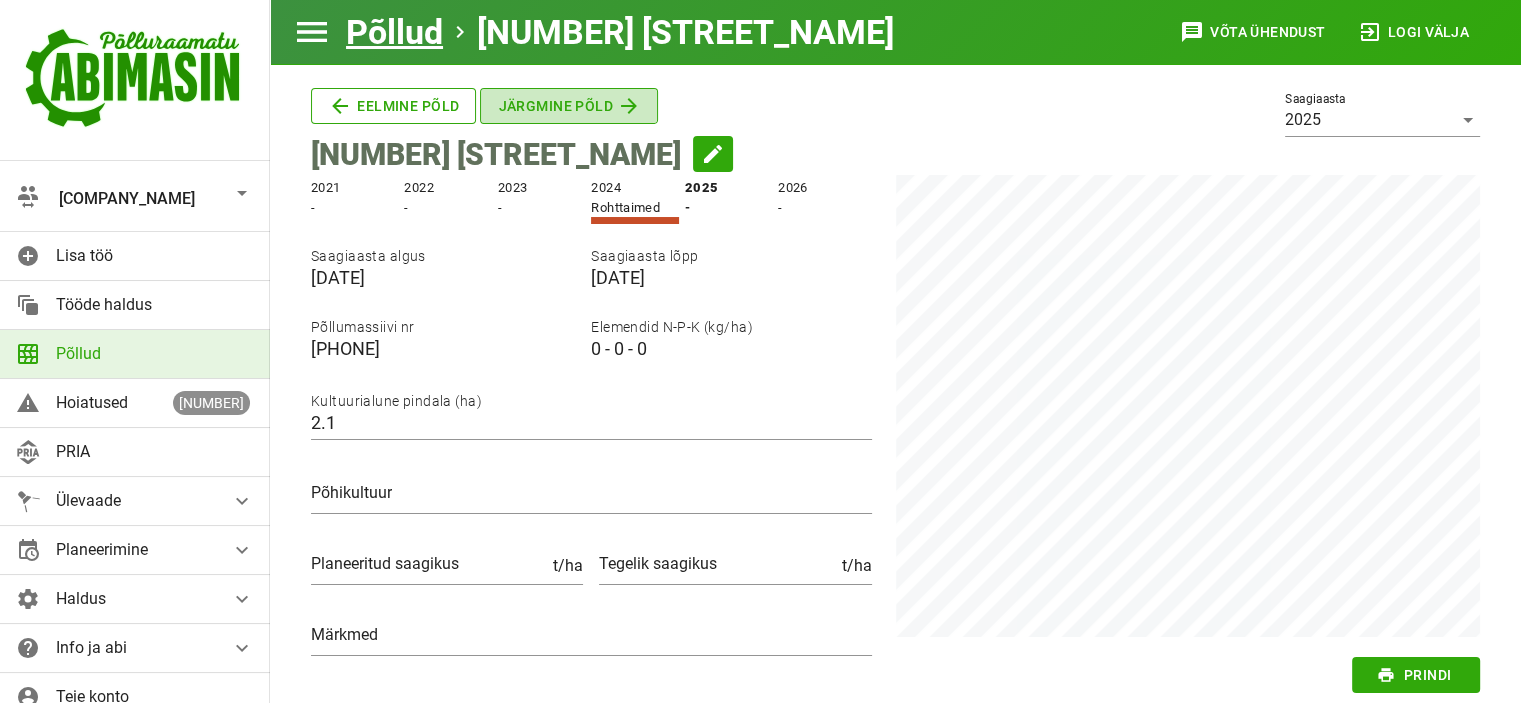 click on "Järgmine põld" at bounding box center [393, 106] 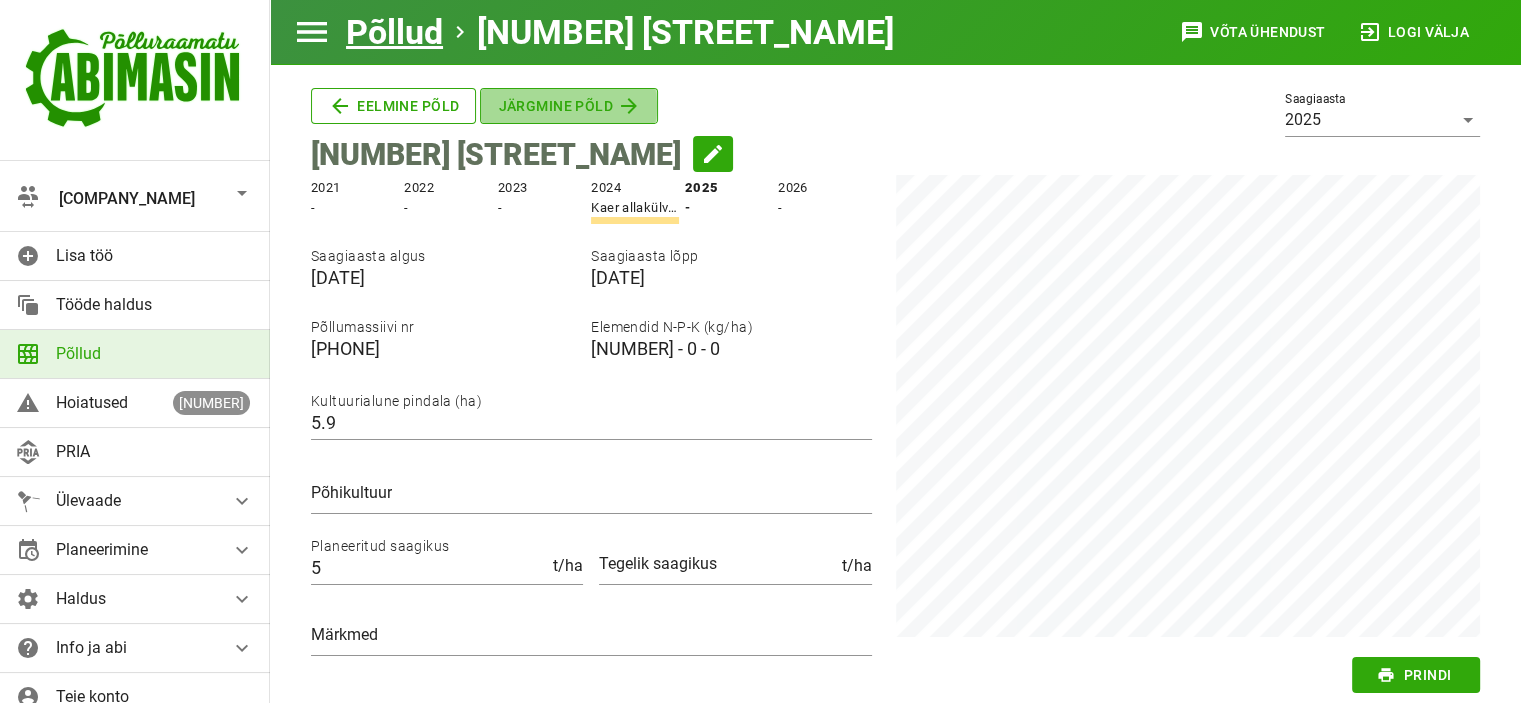 click on "Järgmine põld" at bounding box center (393, 106) 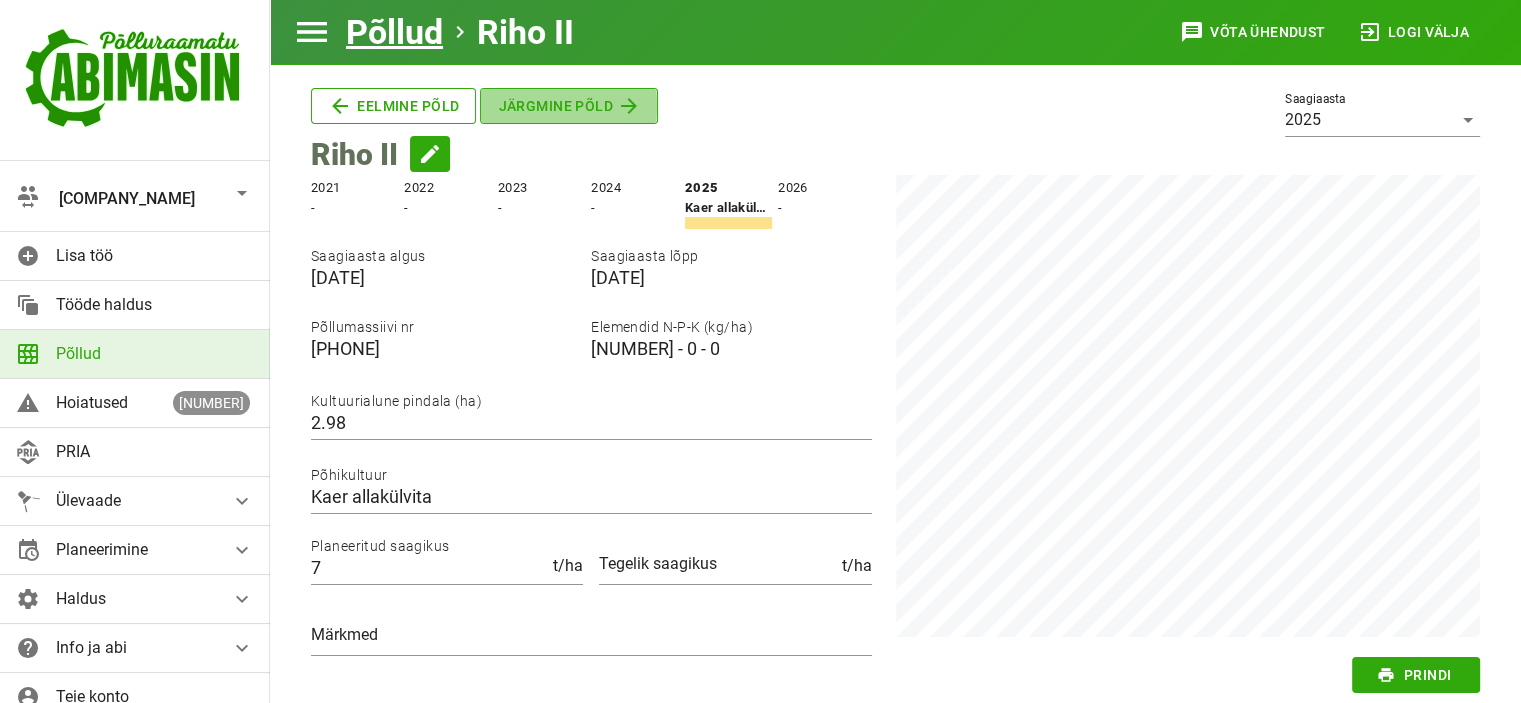 click on "Järgmine põld" at bounding box center [393, 106] 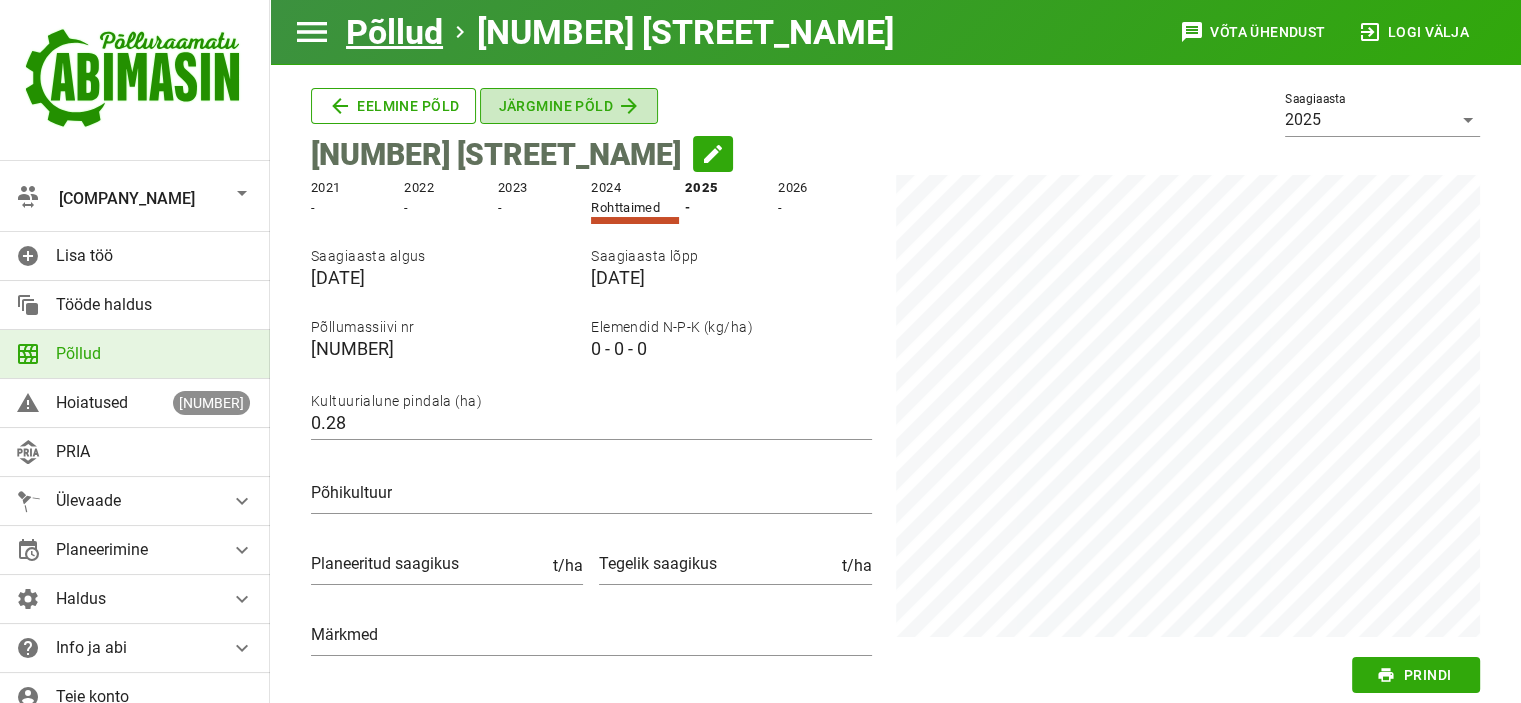 click on "Järgmine põld" at bounding box center (393, 106) 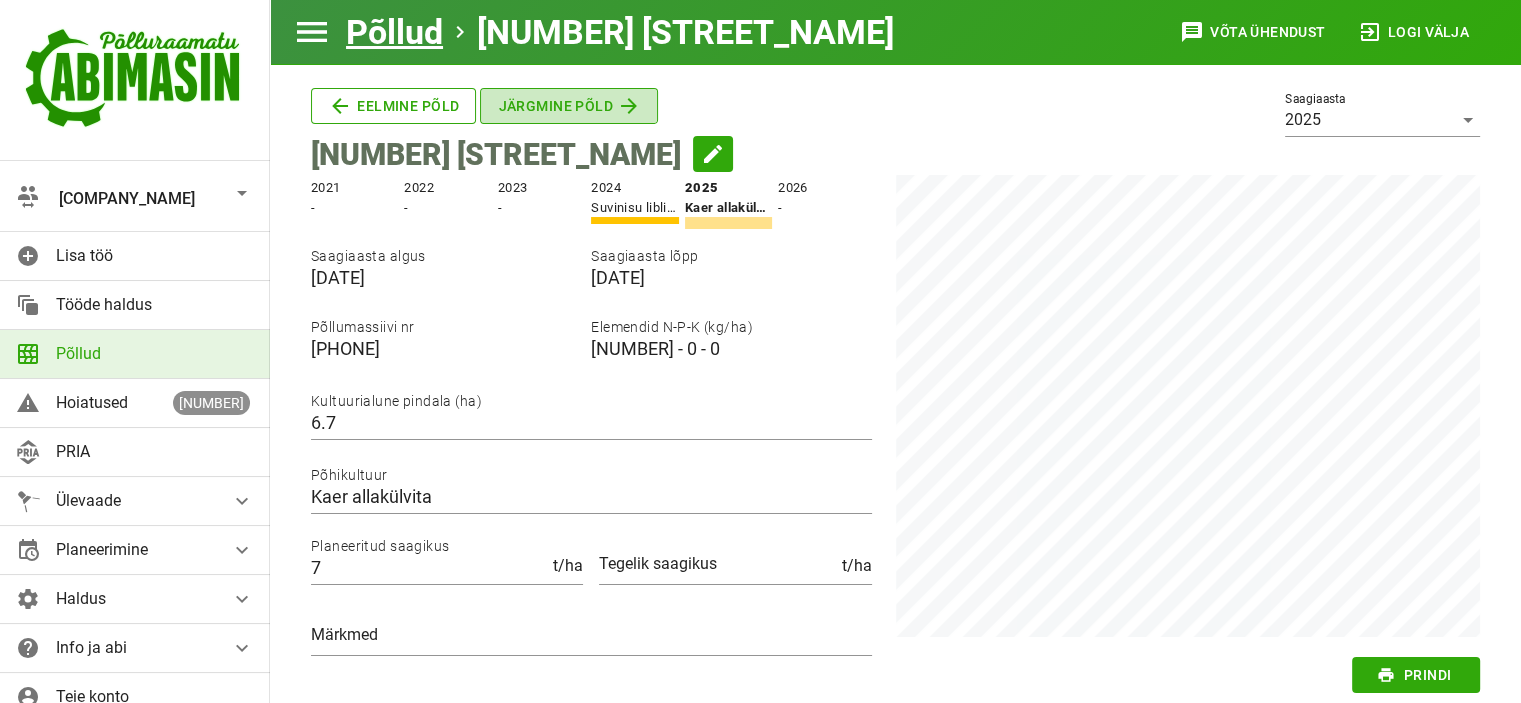 click on "Järgmine põld" at bounding box center [393, 106] 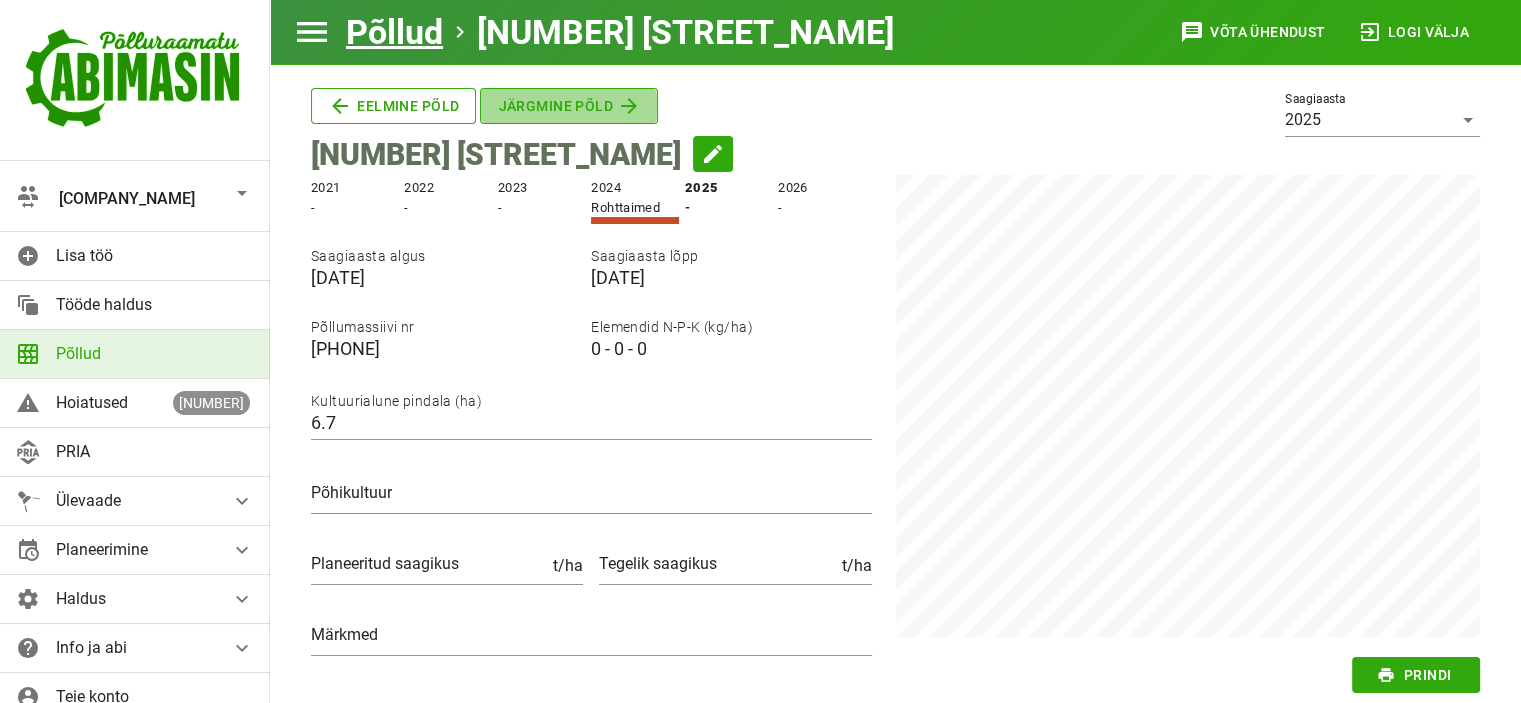 click on "Järgmine põld" at bounding box center (393, 106) 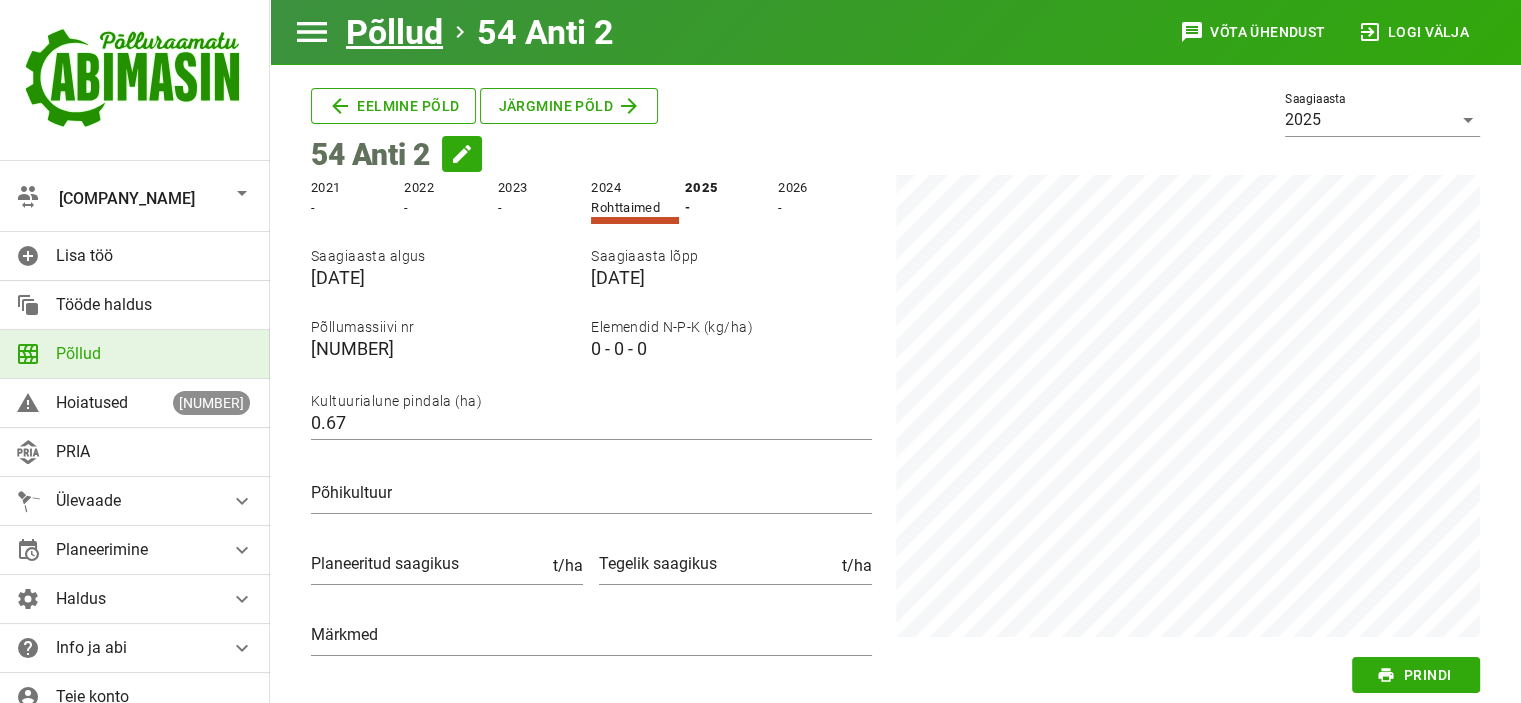 click at bounding box center (242, 193) 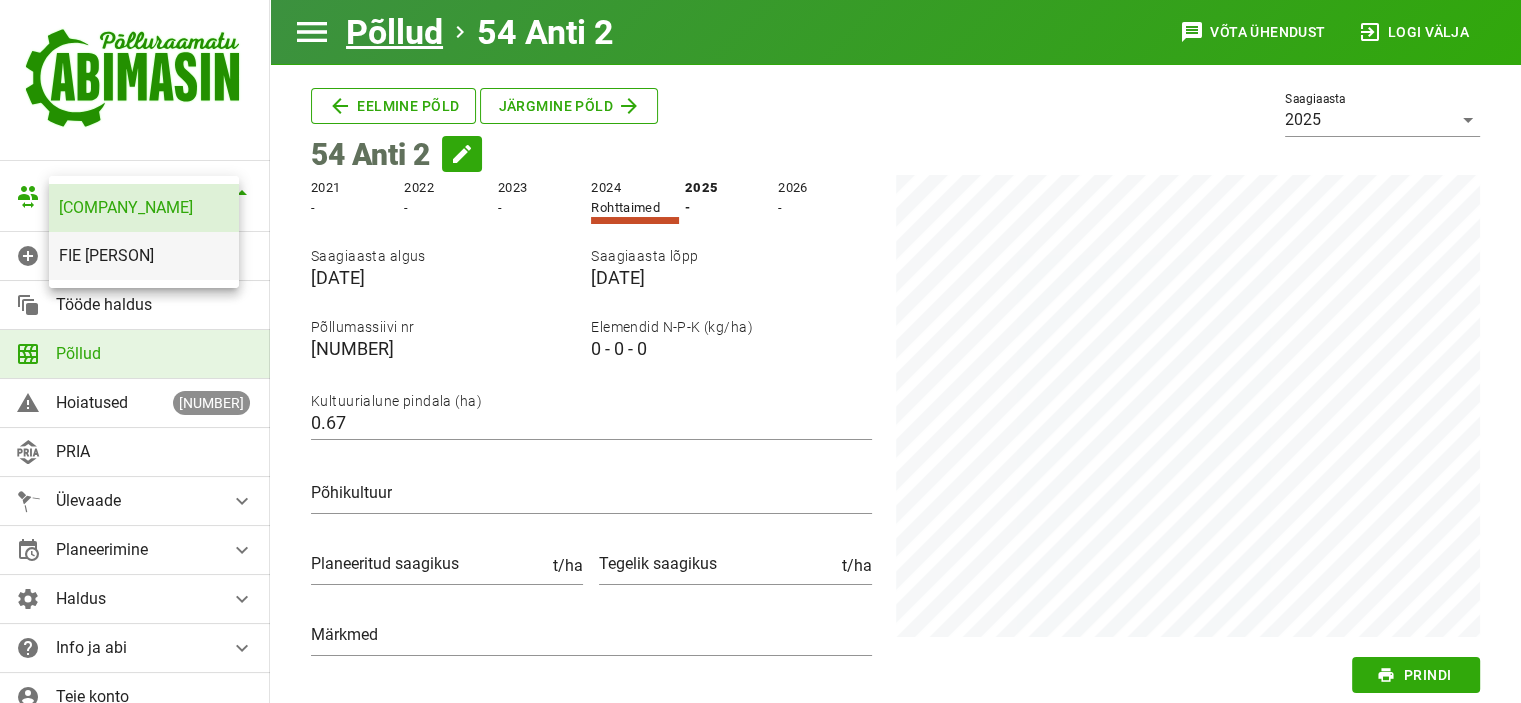 click on "FIE [PERSON]" at bounding box center (144, 255) 